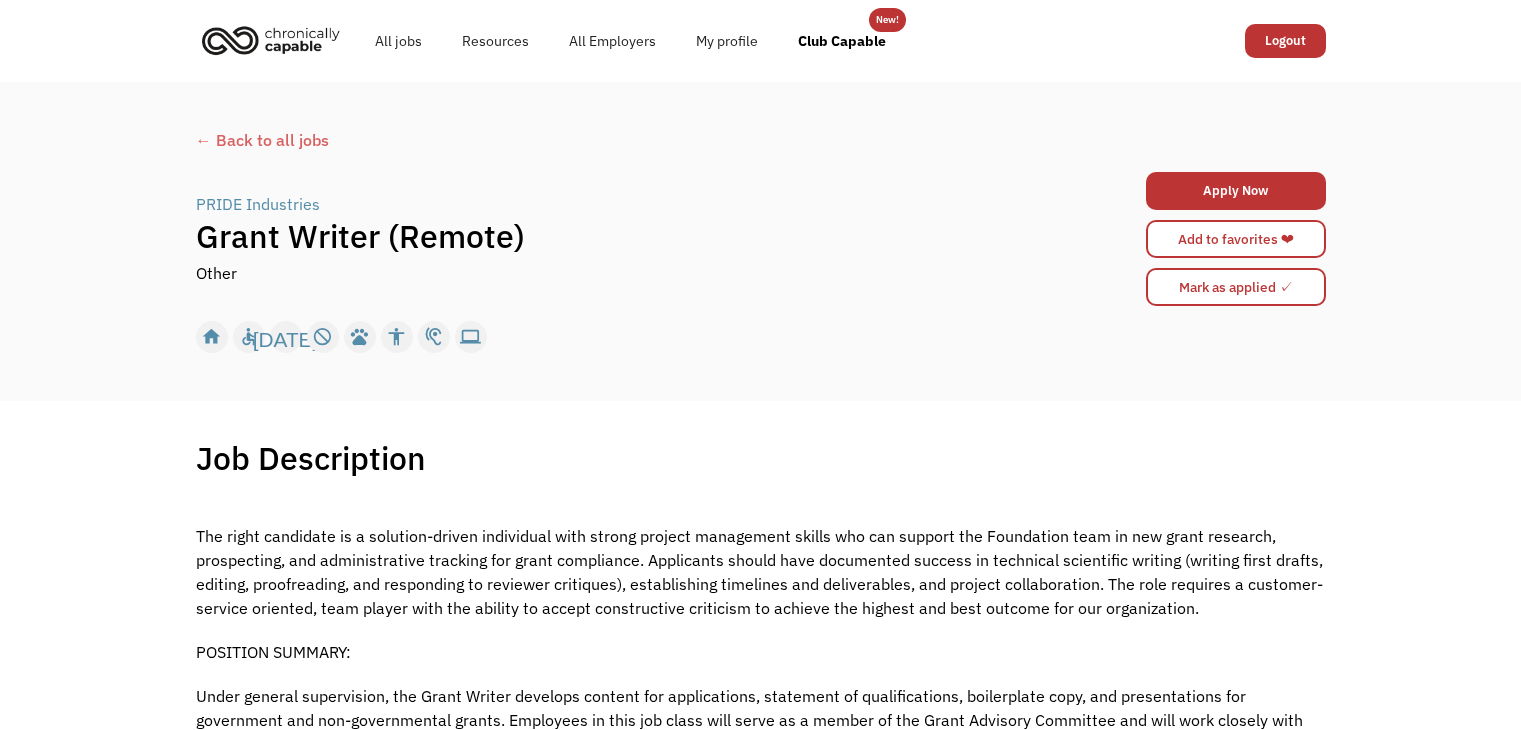 scroll, scrollTop: 0, scrollLeft: 0, axis: both 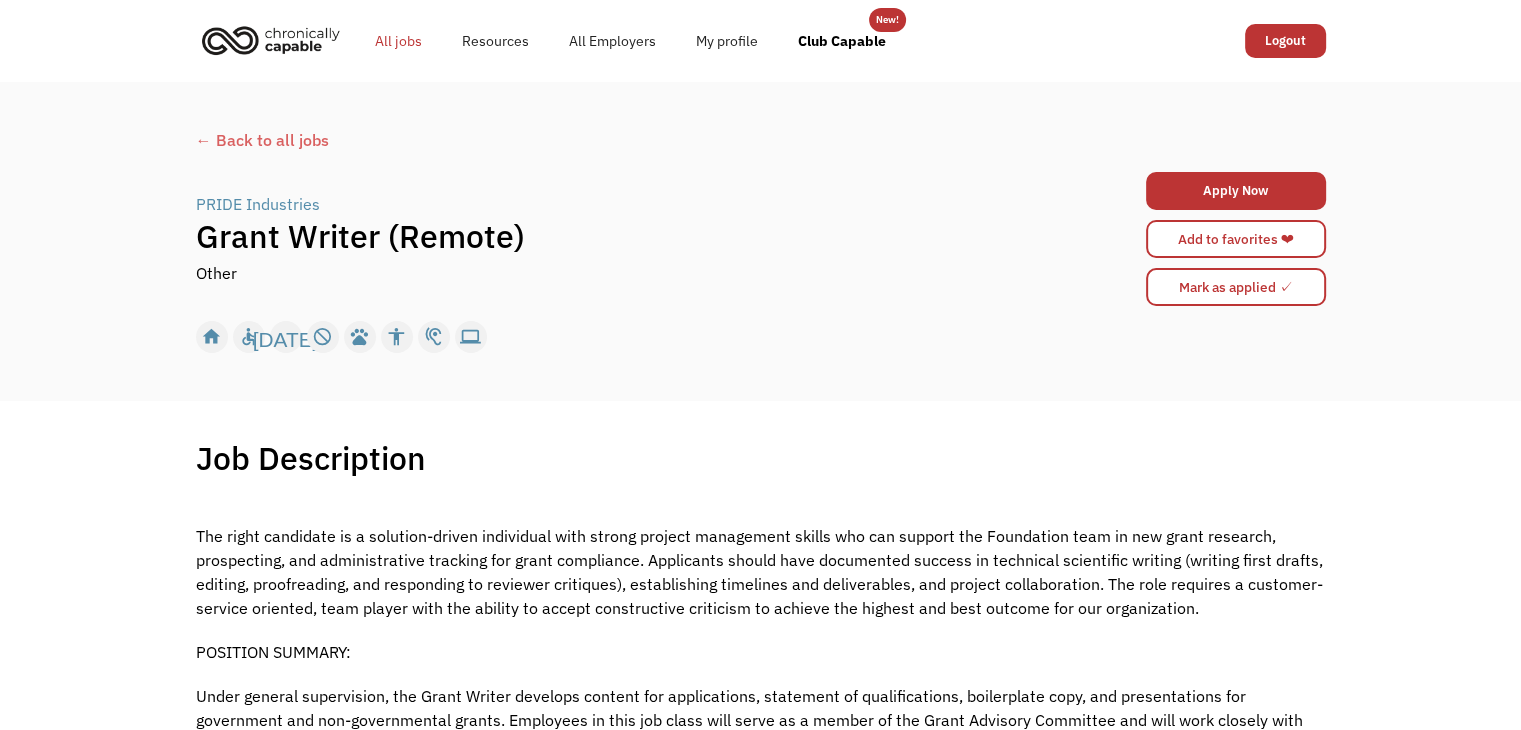 click on "All jobs" at bounding box center (398, 41) 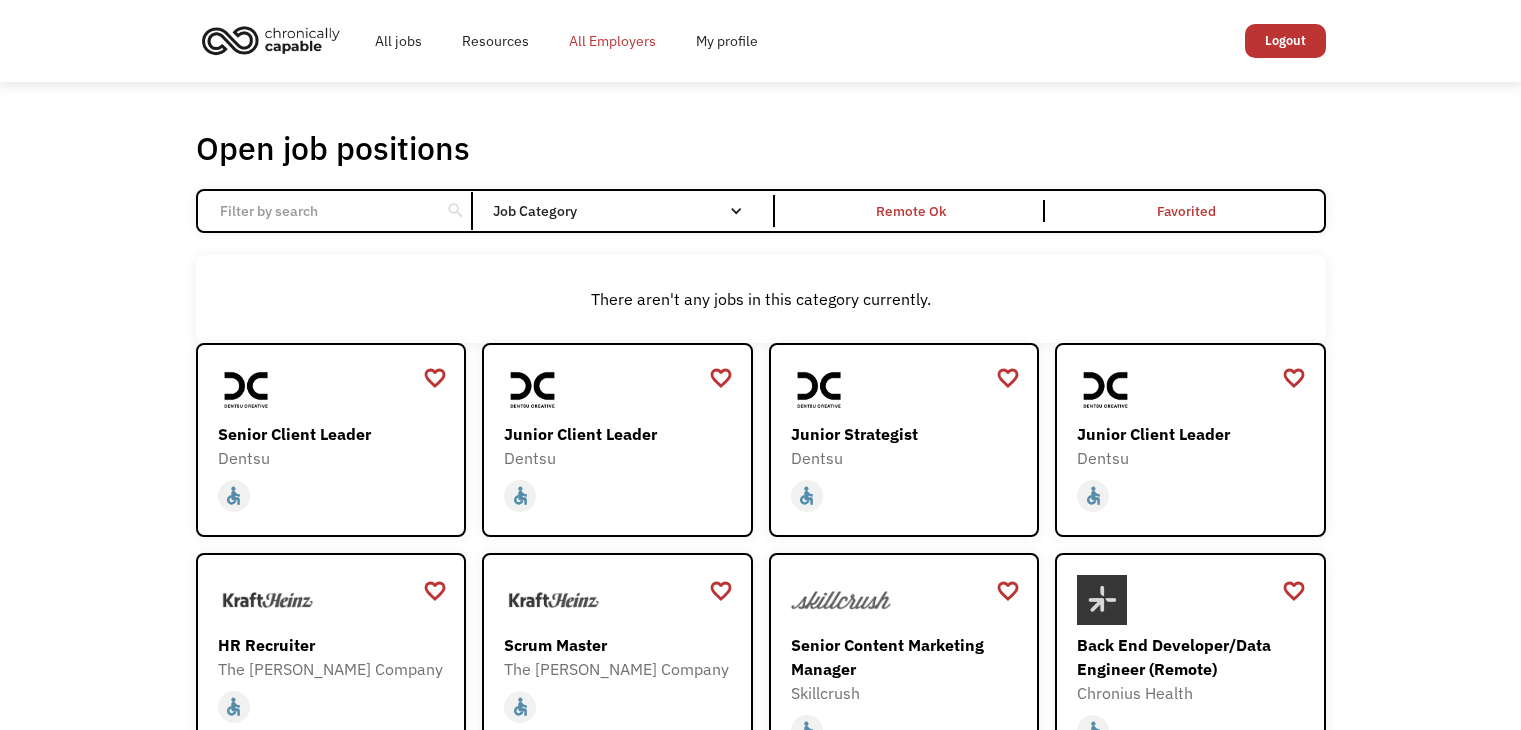 scroll, scrollTop: 0, scrollLeft: 0, axis: both 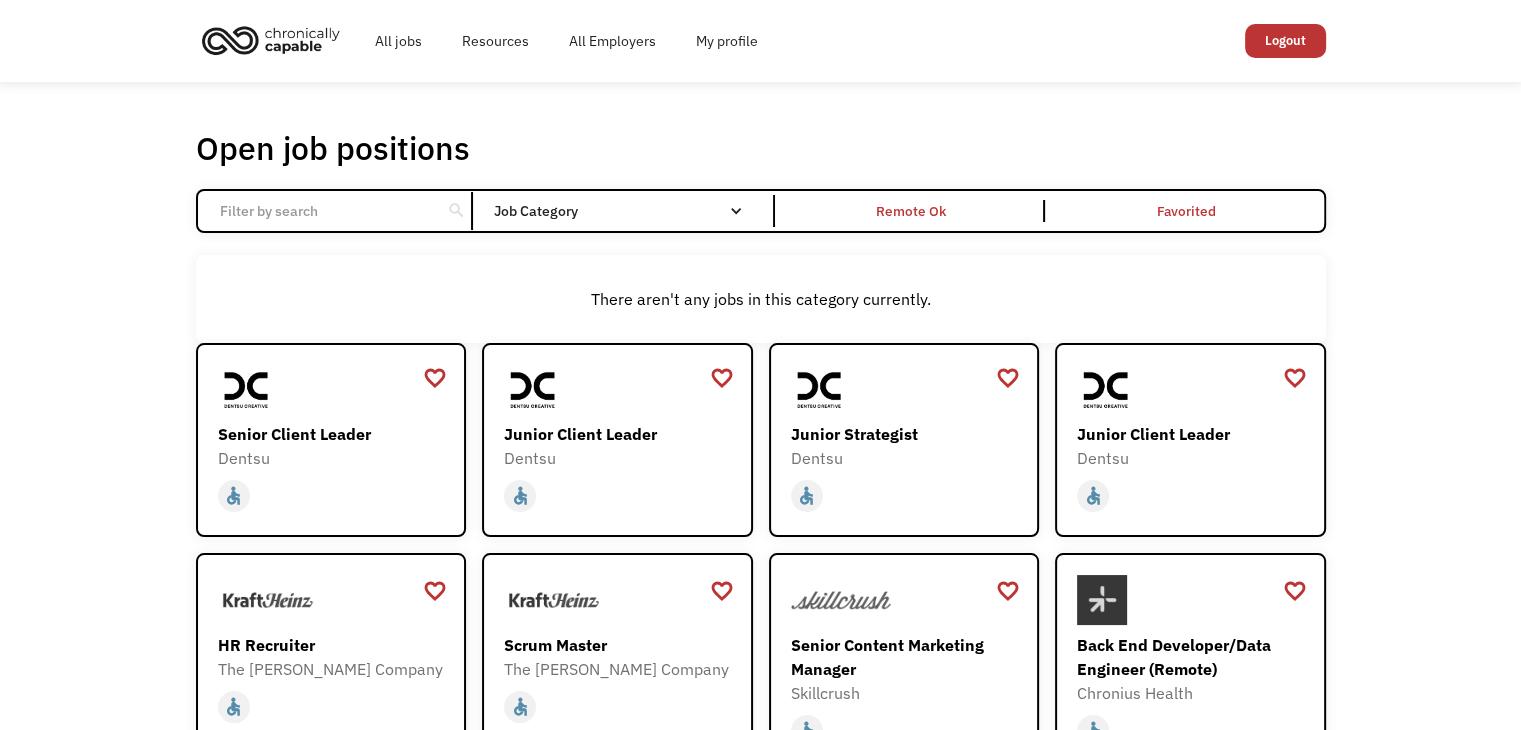 click at bounding box center [319, 211] 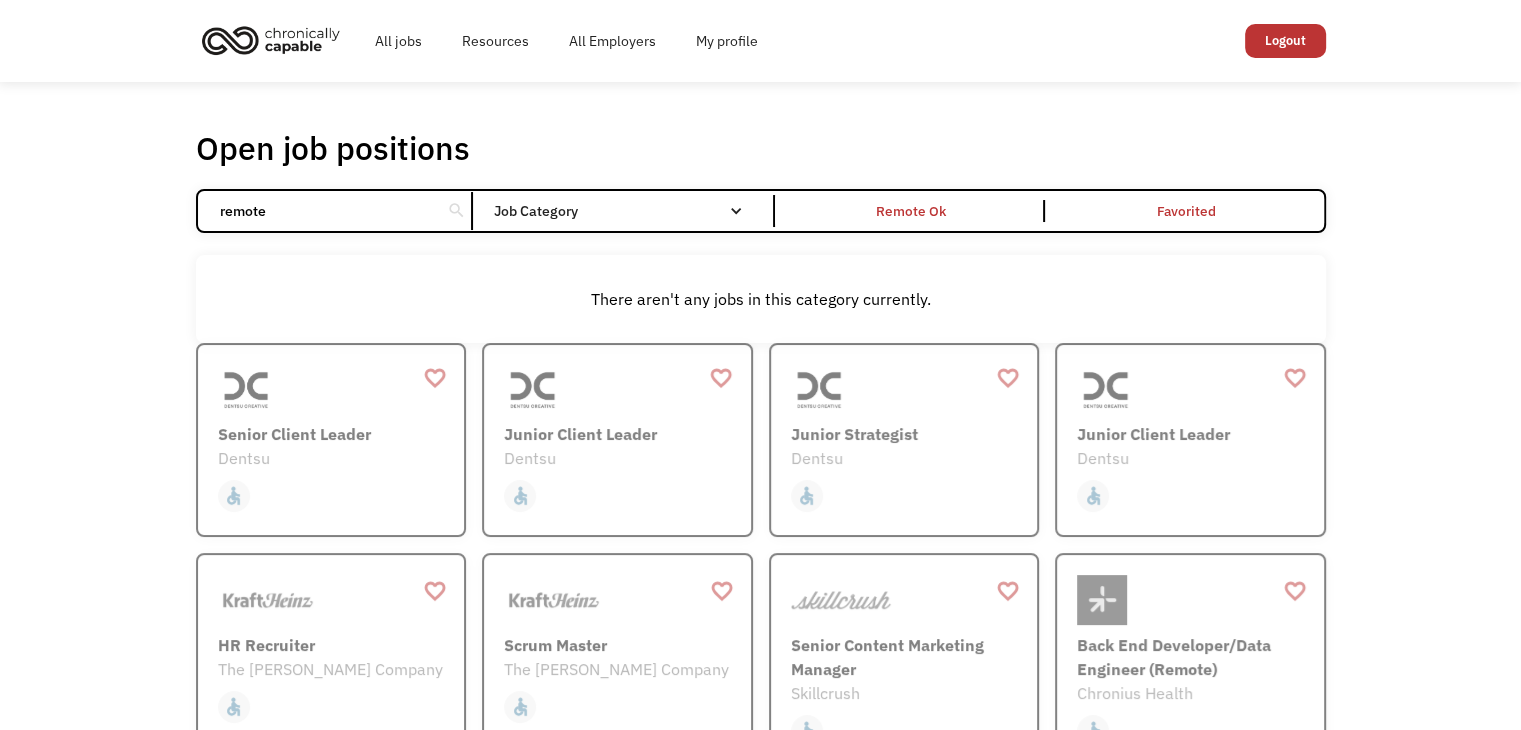 type on "remote" 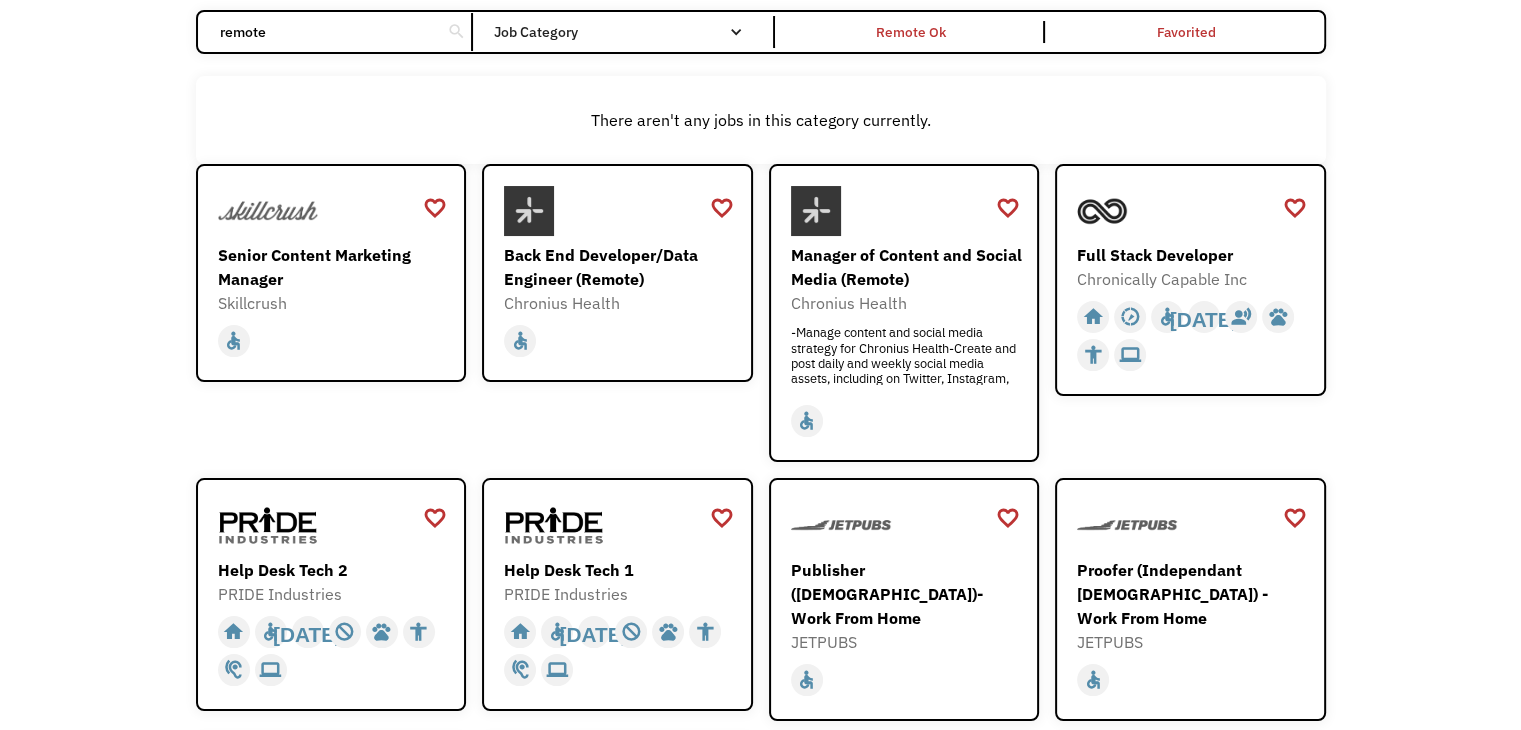 scroll, scrollTop: 228, scrollLeft: 0, axis: vertical 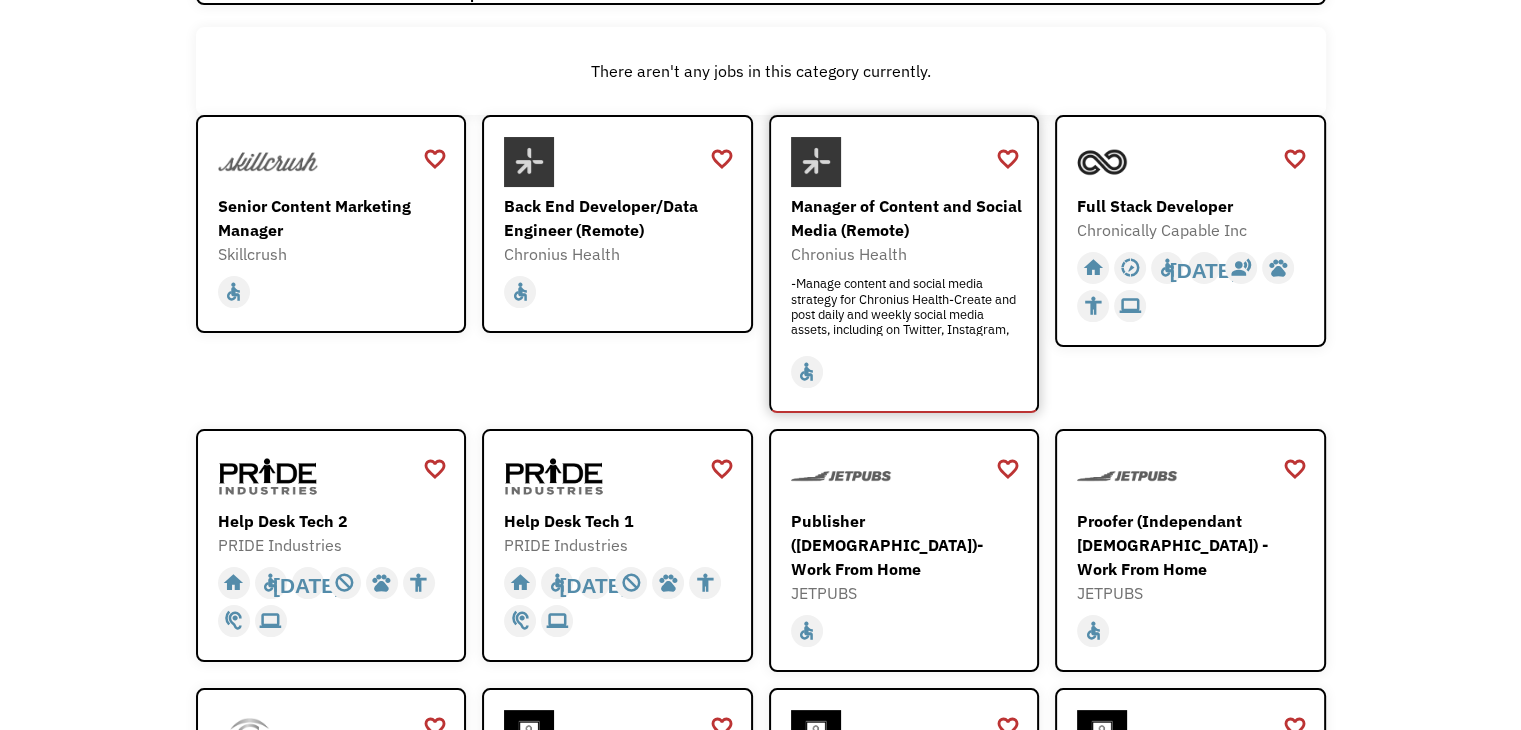 click on "home slow_motion_video accessible today not_interested supervisor_account record_voice_over pets accessibility hearing computer" at bounding box center [907, 372] 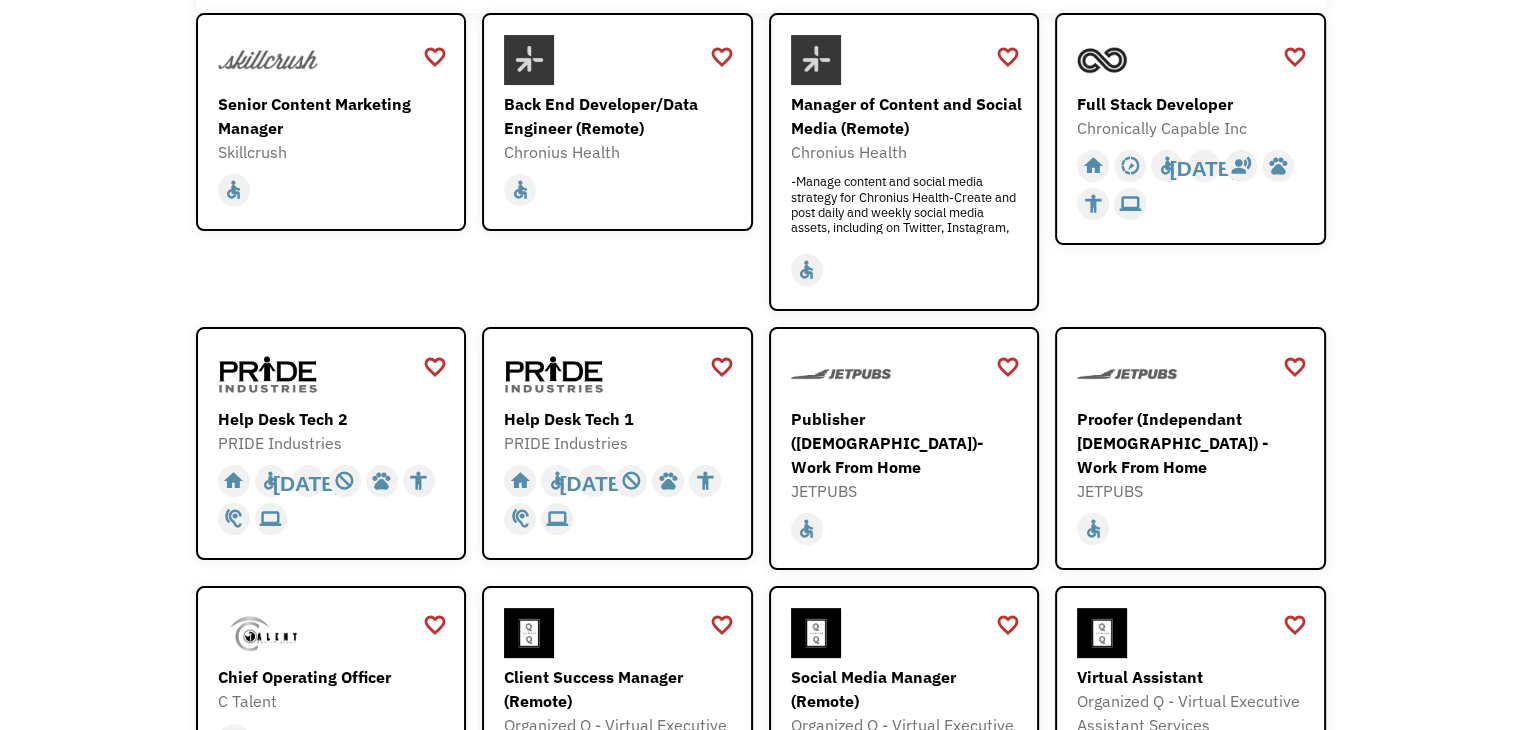 scroll, scrollTop: 344, scrollLeft: 0, axis: vertical 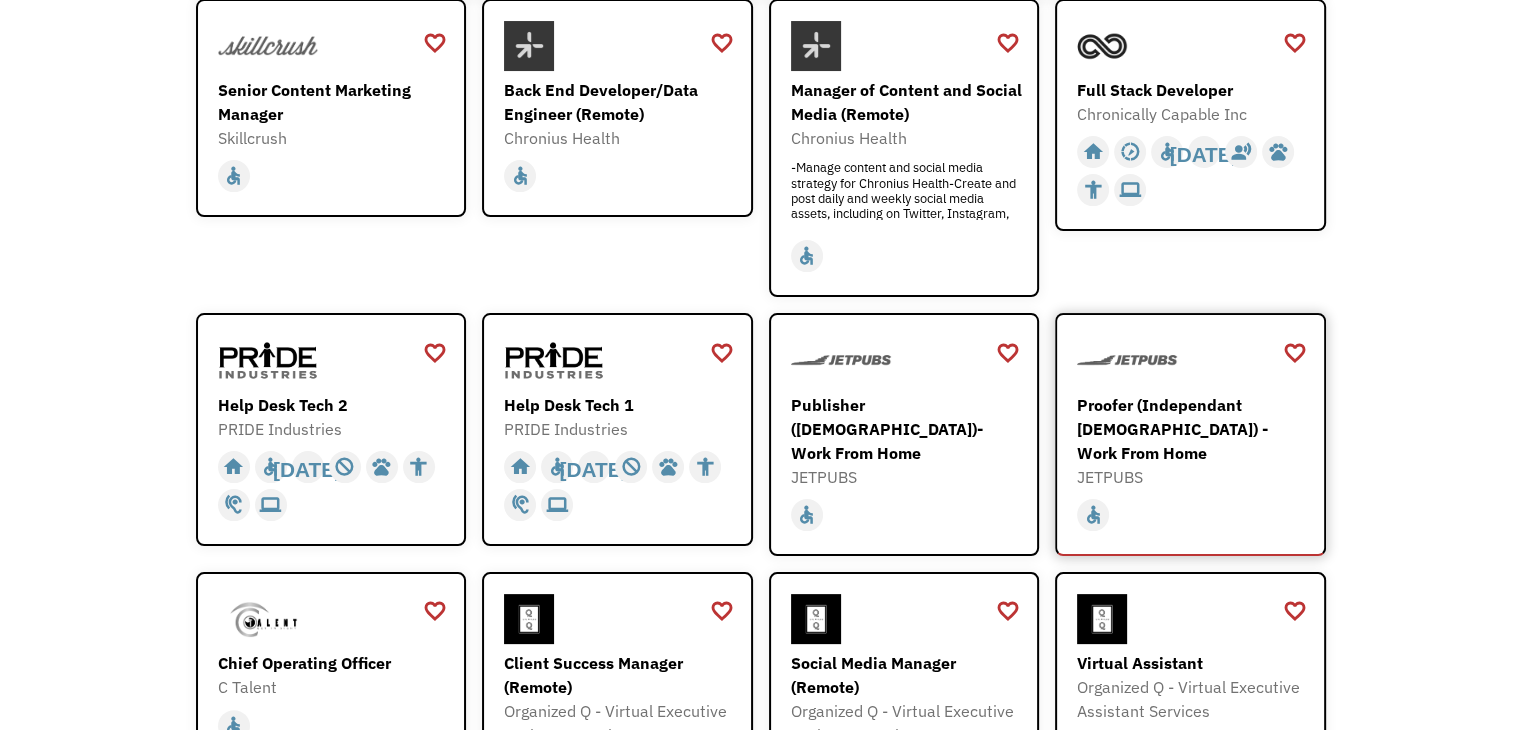 click on "JETPUBS" at bounding box center [1193, 477] 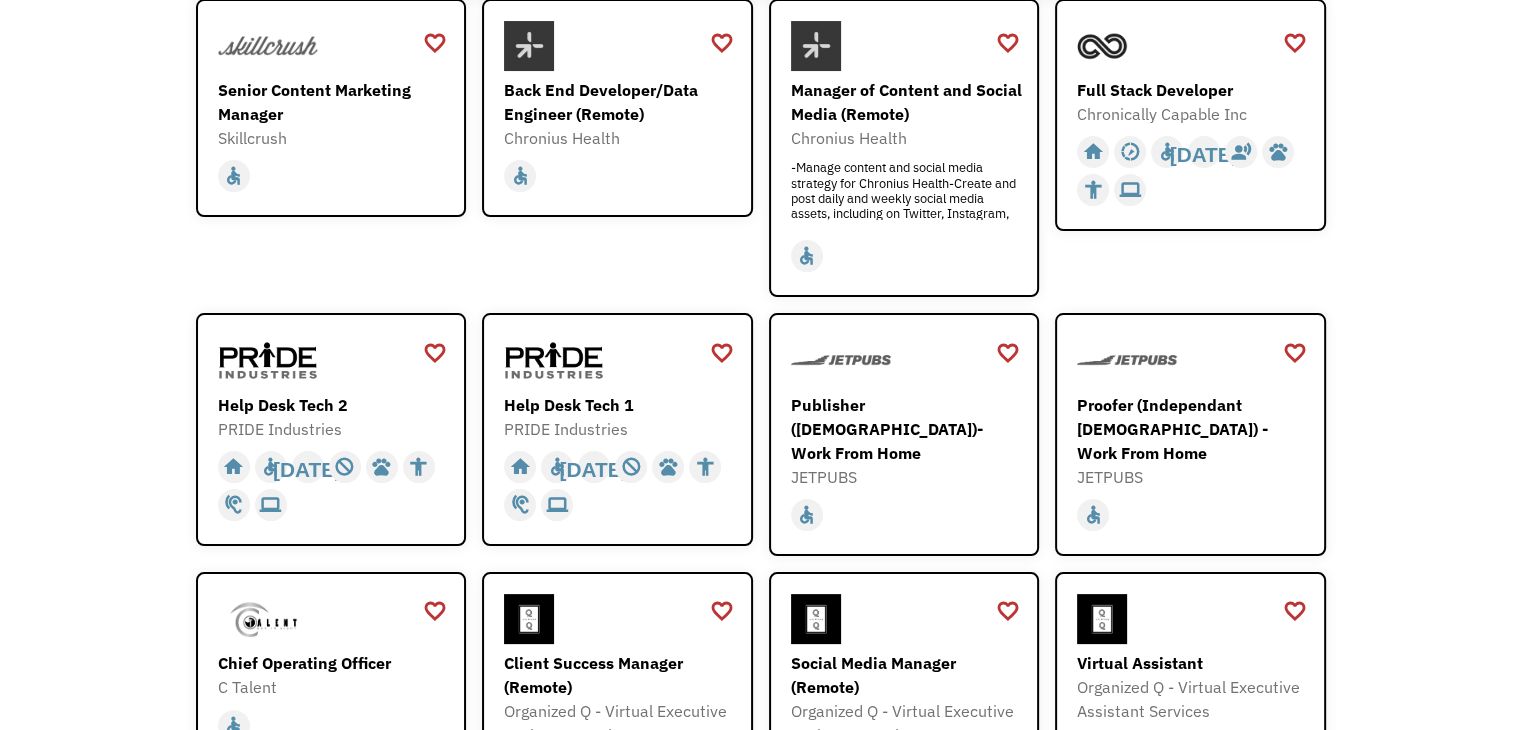 drag, startPoint x: 1506, startPoint y: 151, endPoint x: 1521, endPoint y: 177, distance: 30.016663 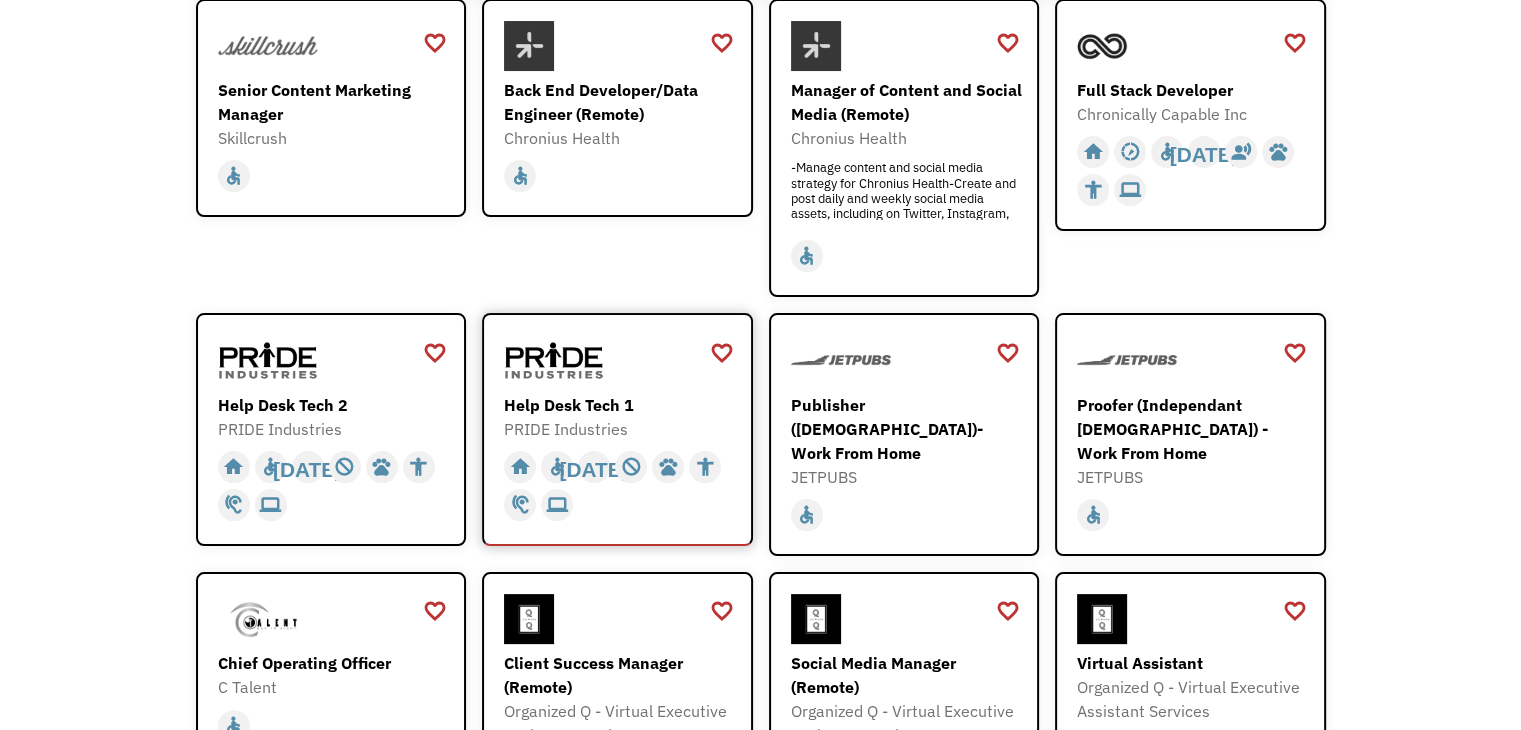 click at bounding box center (554, 360) 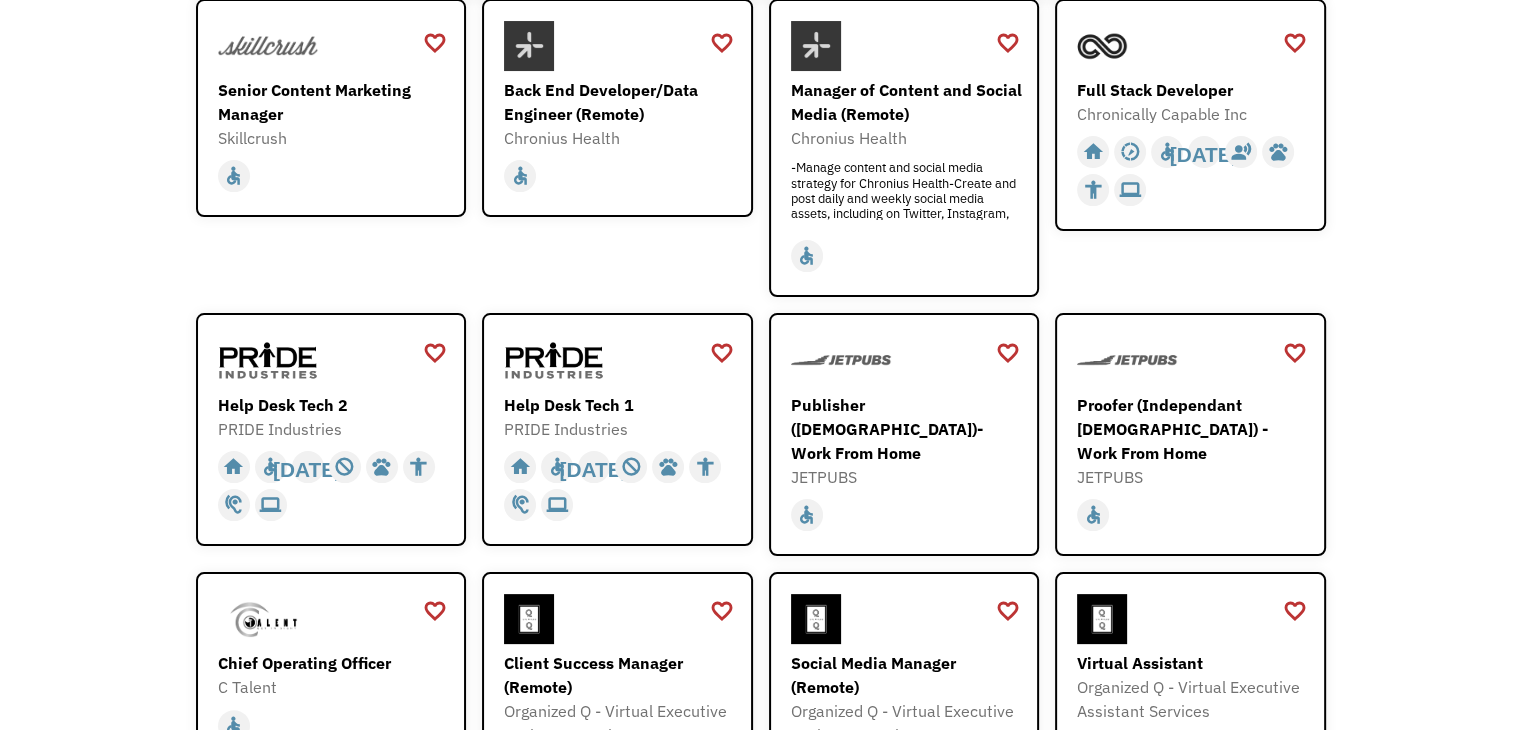click on "Open job positions You have  X  liked items Search remote search Filter by category Administration Communications & Public Relations Customer Service Design Education Engineering Finance Healthcare Hospitality Human Resources Industrial & Manufacturing Legal Marketing Operations Sales Science Technology Transportation Other Job Category All None Administrative Communications & Public Relations Customer Service Design Education Engineering Finance Healthcare Hospitality Human Resources Industrial & Manufacturing Legal Marketing Non-profit/Philanthropy Operations Other Sales Science Technology Transportation Filter by type Full-time Part-time Remote Ok Favorited Favorited Thank you! Your submission has been received! Oops! Something went wrong while submitting the form. Non-profit/Philanthropy Other Transportation Technology Science Sales Operations Marketing Legal Industrial & Manufacturing Human Resources Hospitality Healthcare Finance Engineering Education Design Customer Service Administrative favorite" at bounding box center (760, 1572) 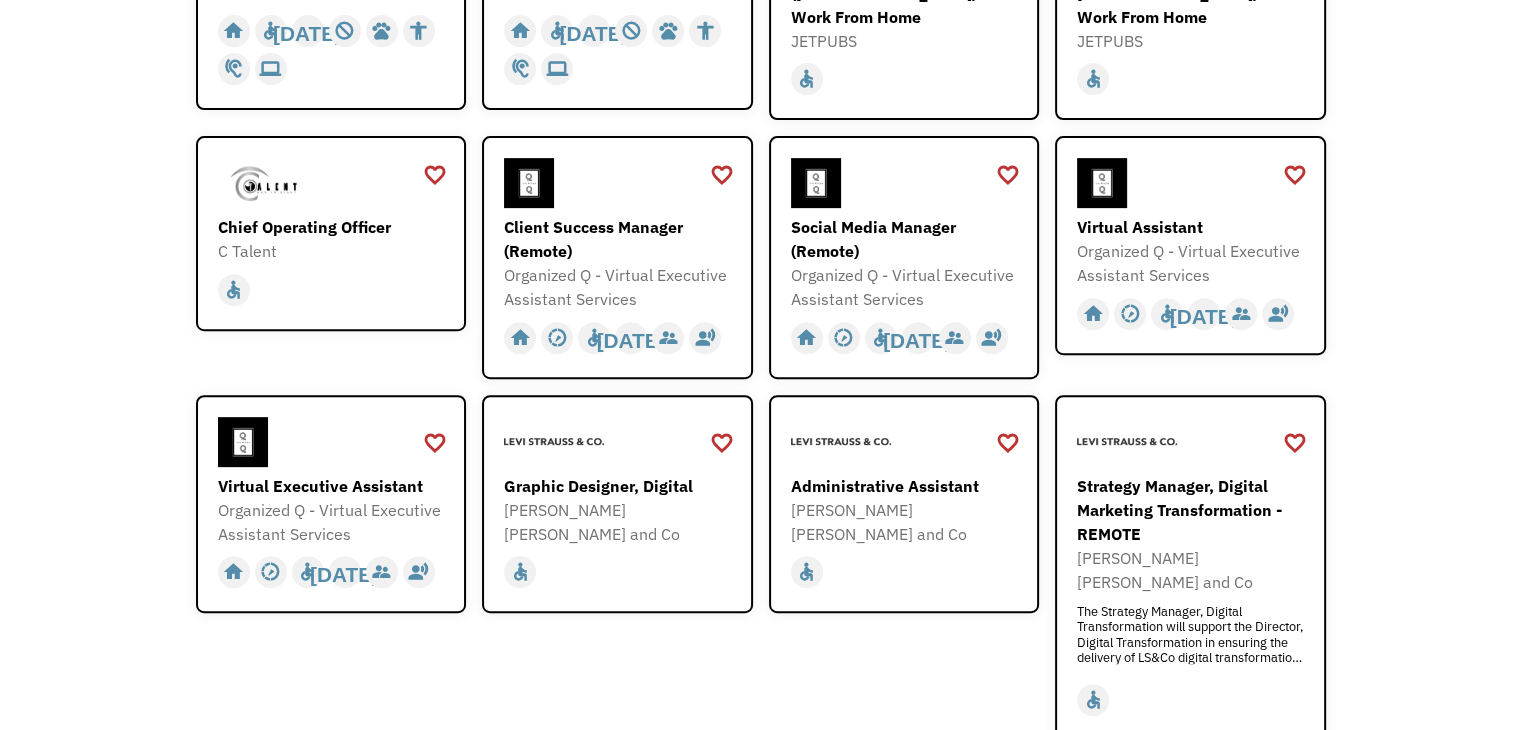 scroll, scrollTop: 788, scrollLeft: 0, axis: vertical 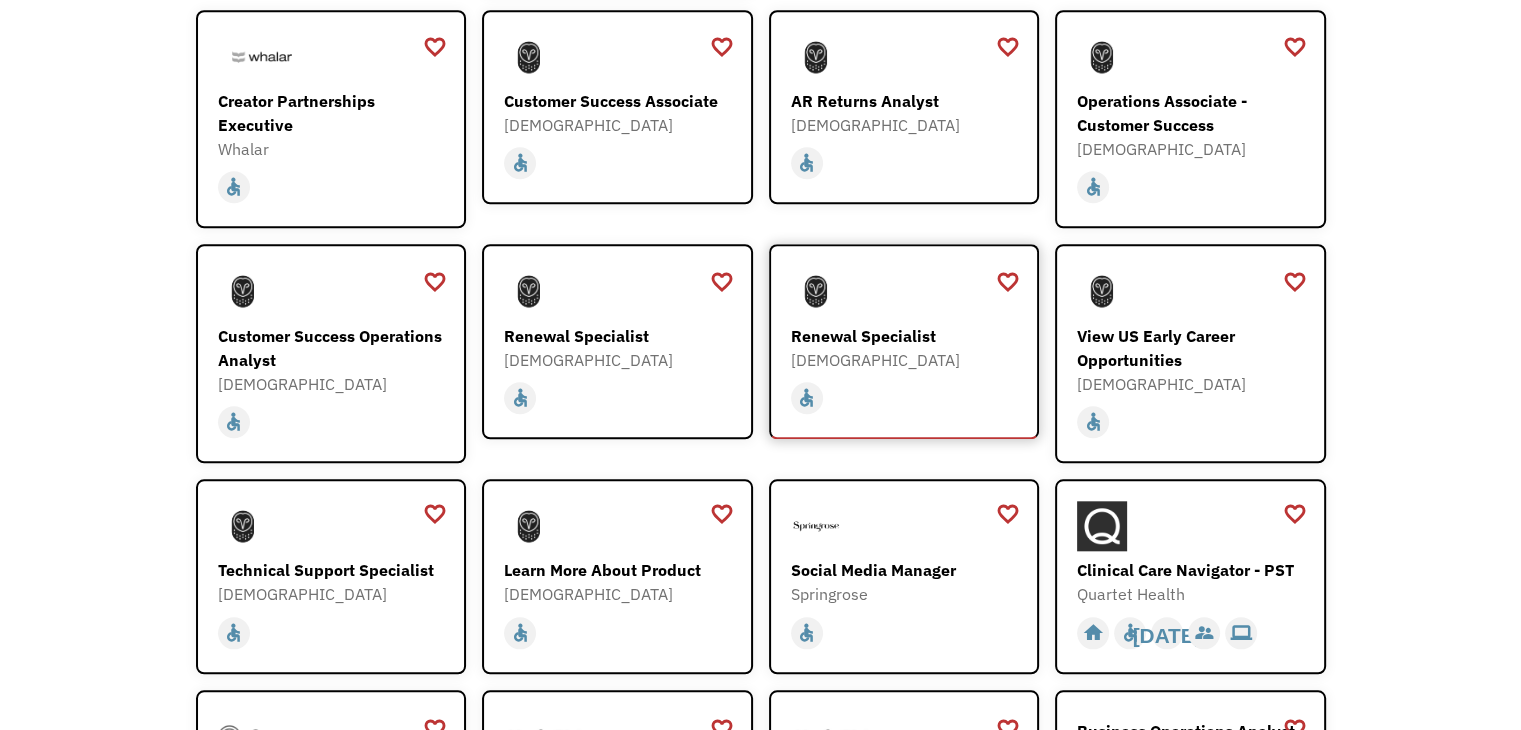 click on "home slow_motion_video accessible today not_interested supervisor_account record_voice_over pets accessibility hearing computer" at bounding box center (907, 398) 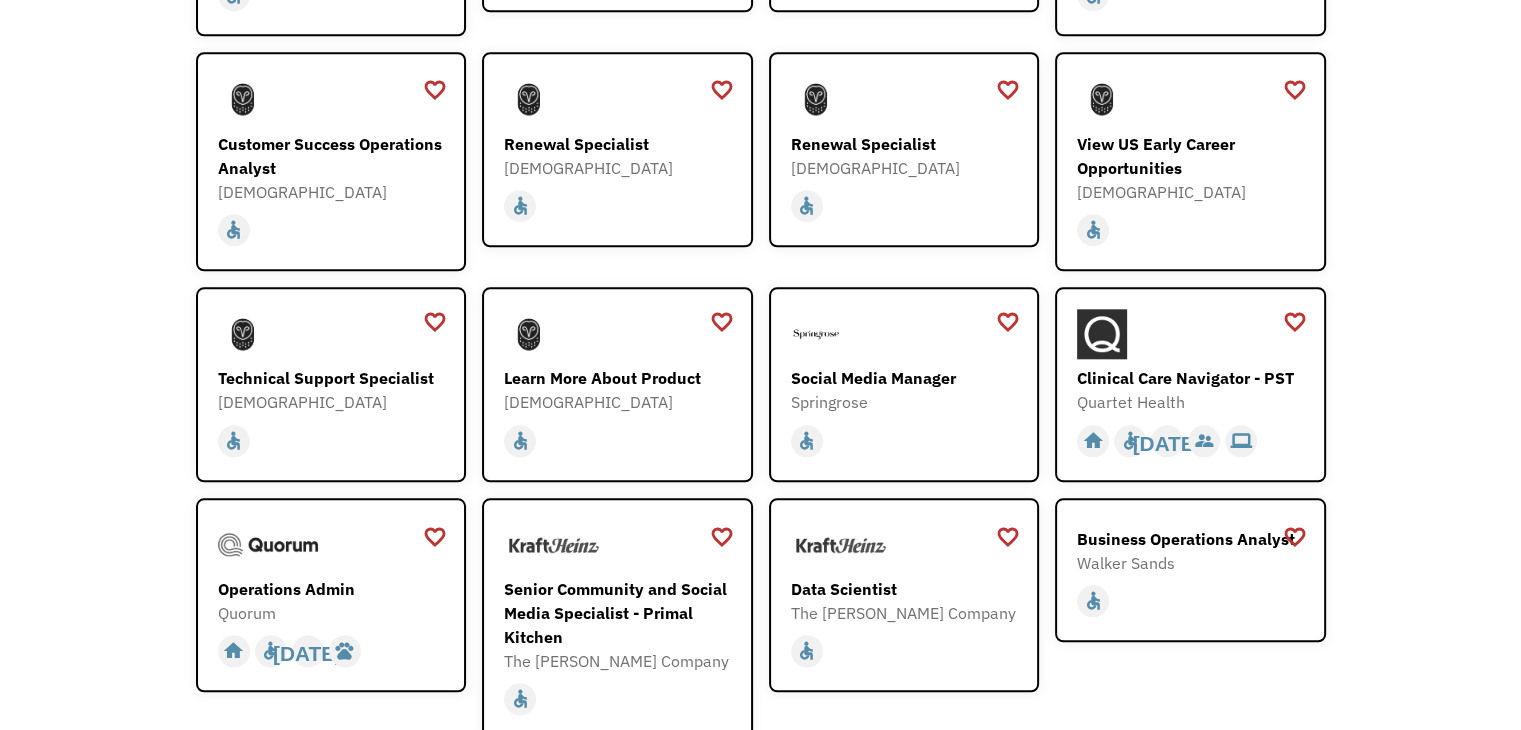 scroll, scrollTop: 2087, scrollLeft: 0, axis: vertical 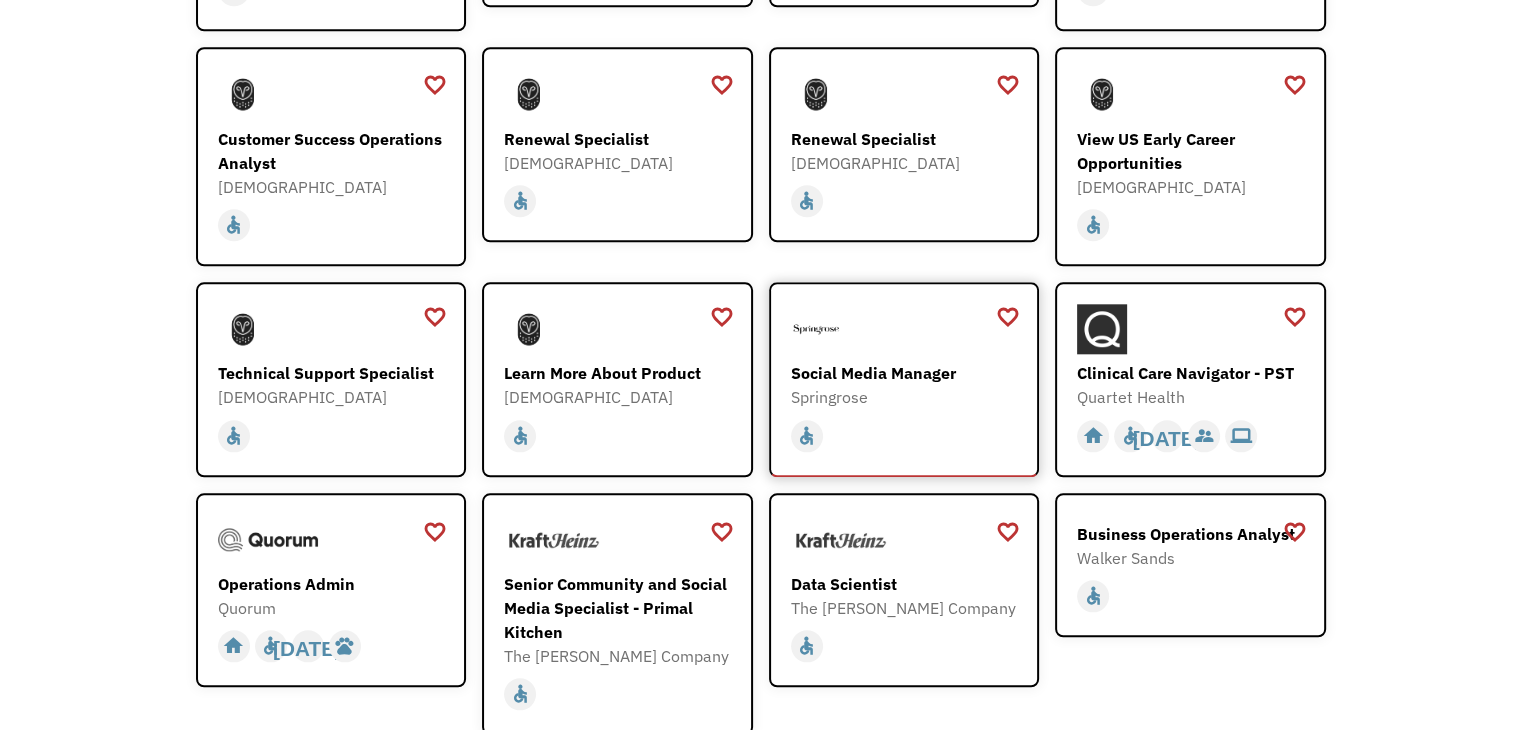 click on "Springrose" at bounding box center [907, 397] 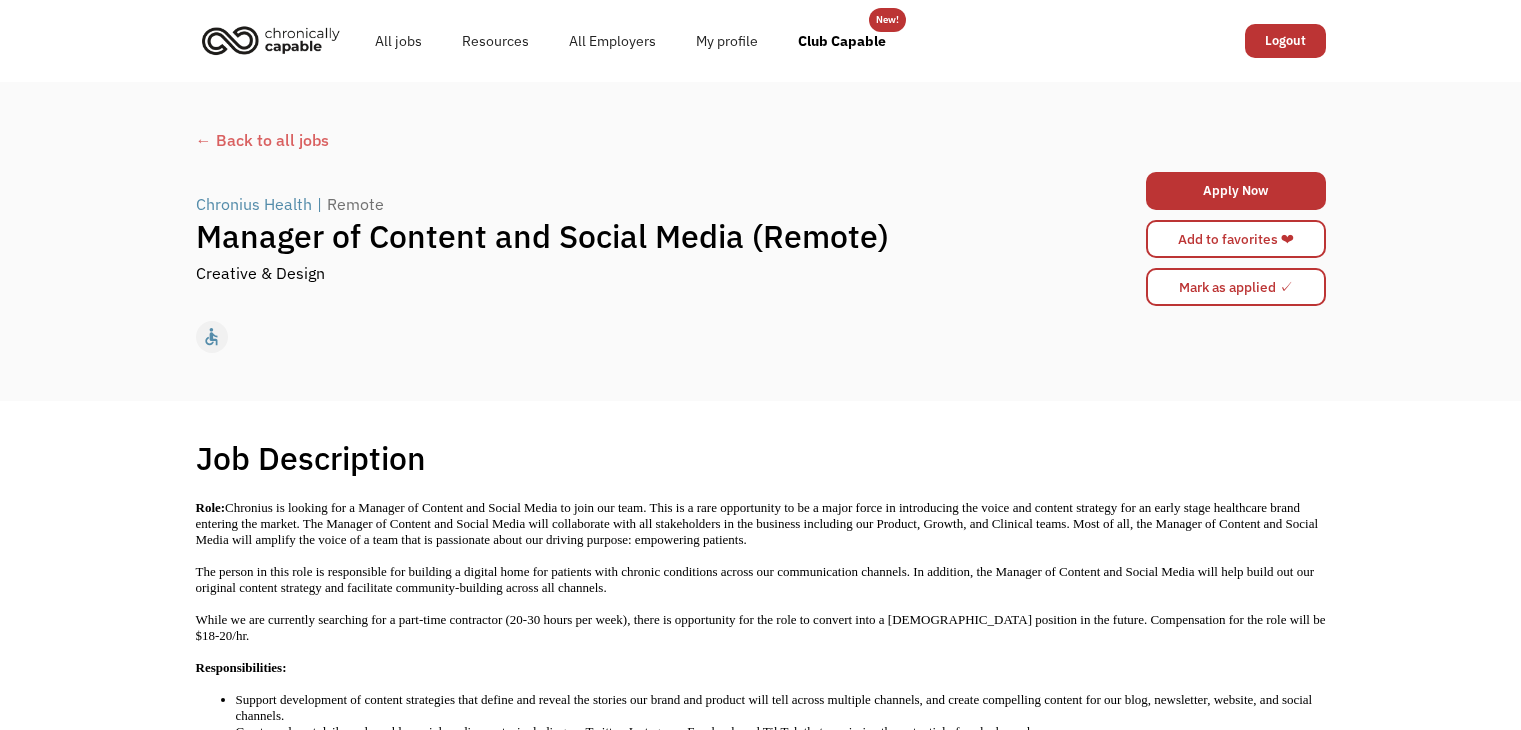 scroll, scrollTop: 0, scrollLeft: 0, axis: both 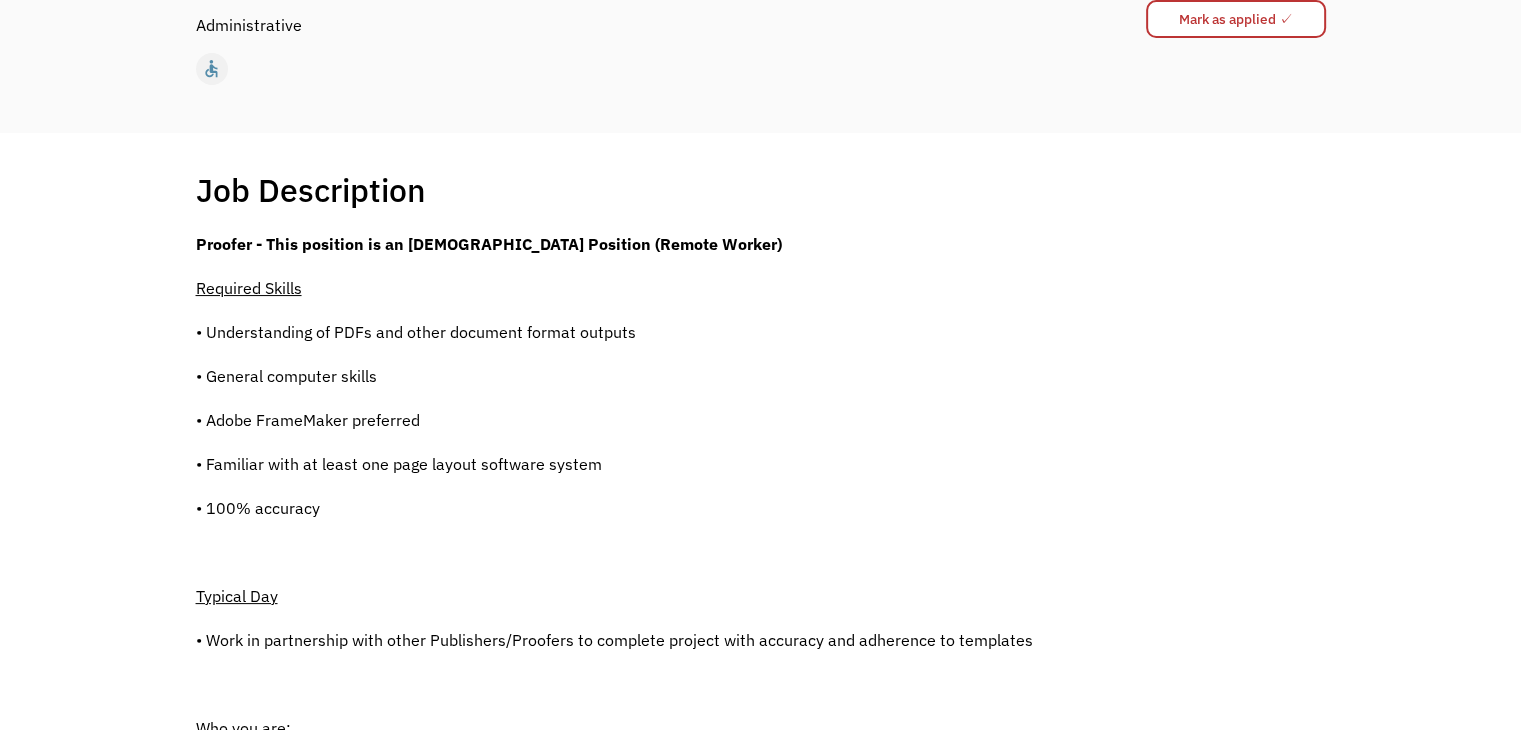 drag, startPoint x: 1535, startPoint y: 109, endPoint x: 1535, endPoint y: 181, distance: 72 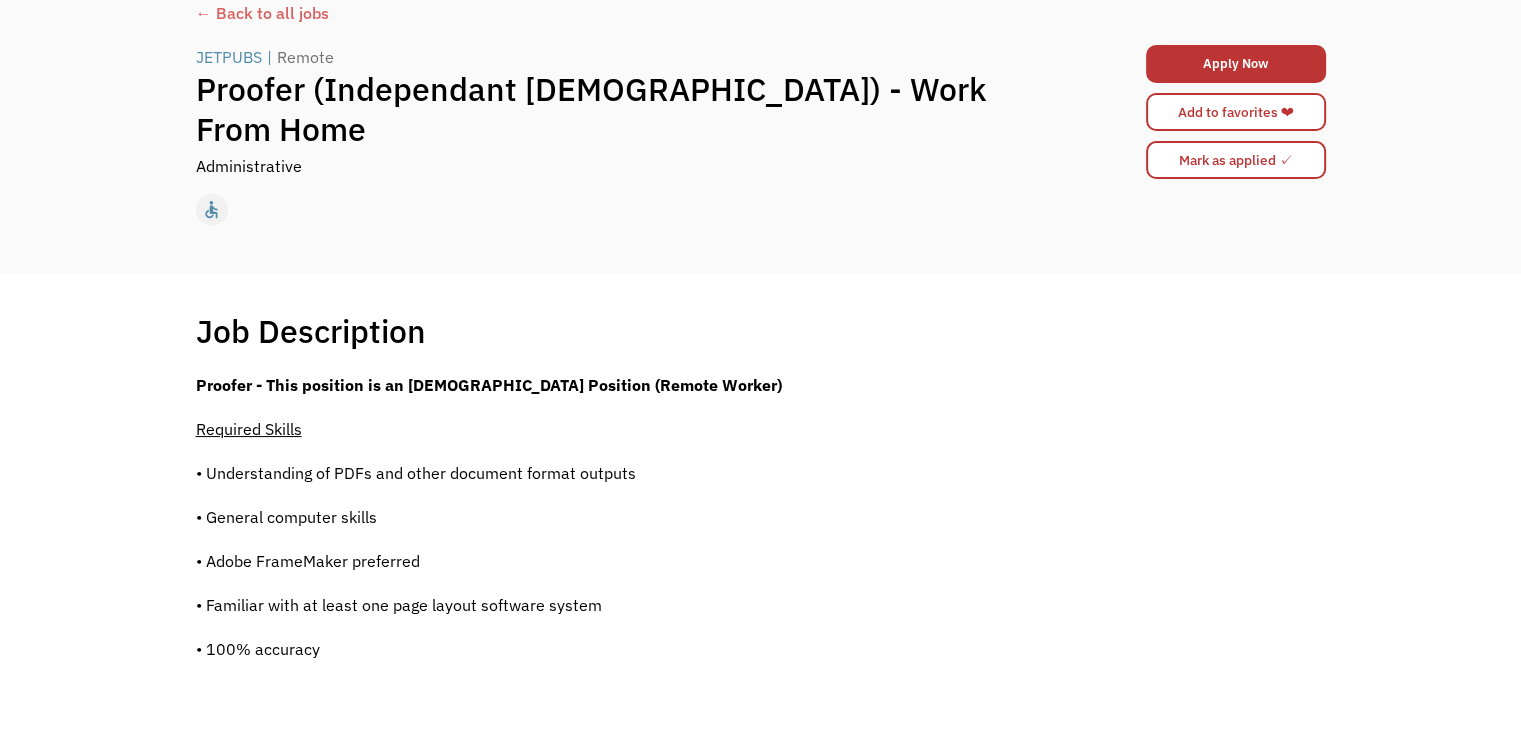 scroll, scrollTop: 61, scrollLeft: 0, axis: vertical 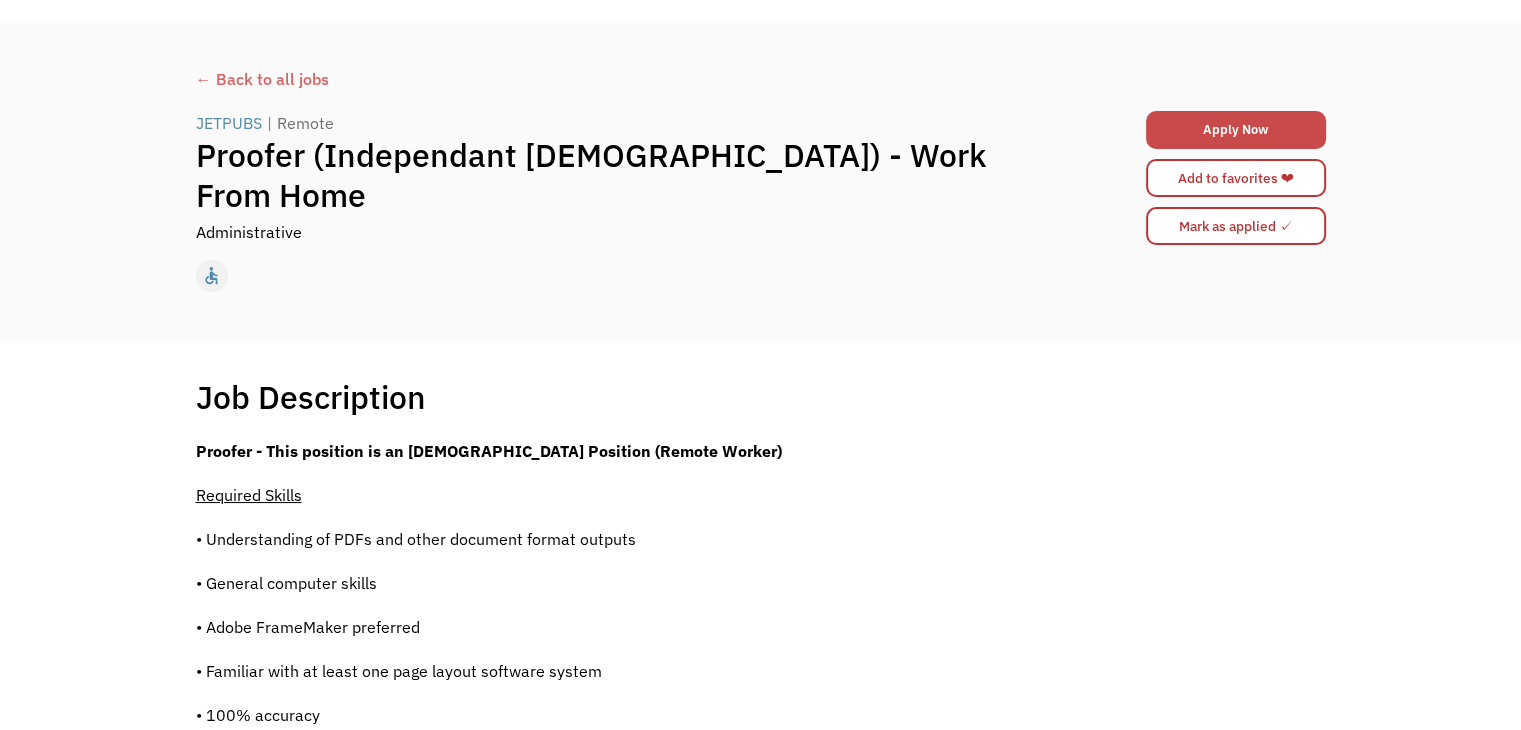 click on "Apply Now" at bounding box center (1236, 130) 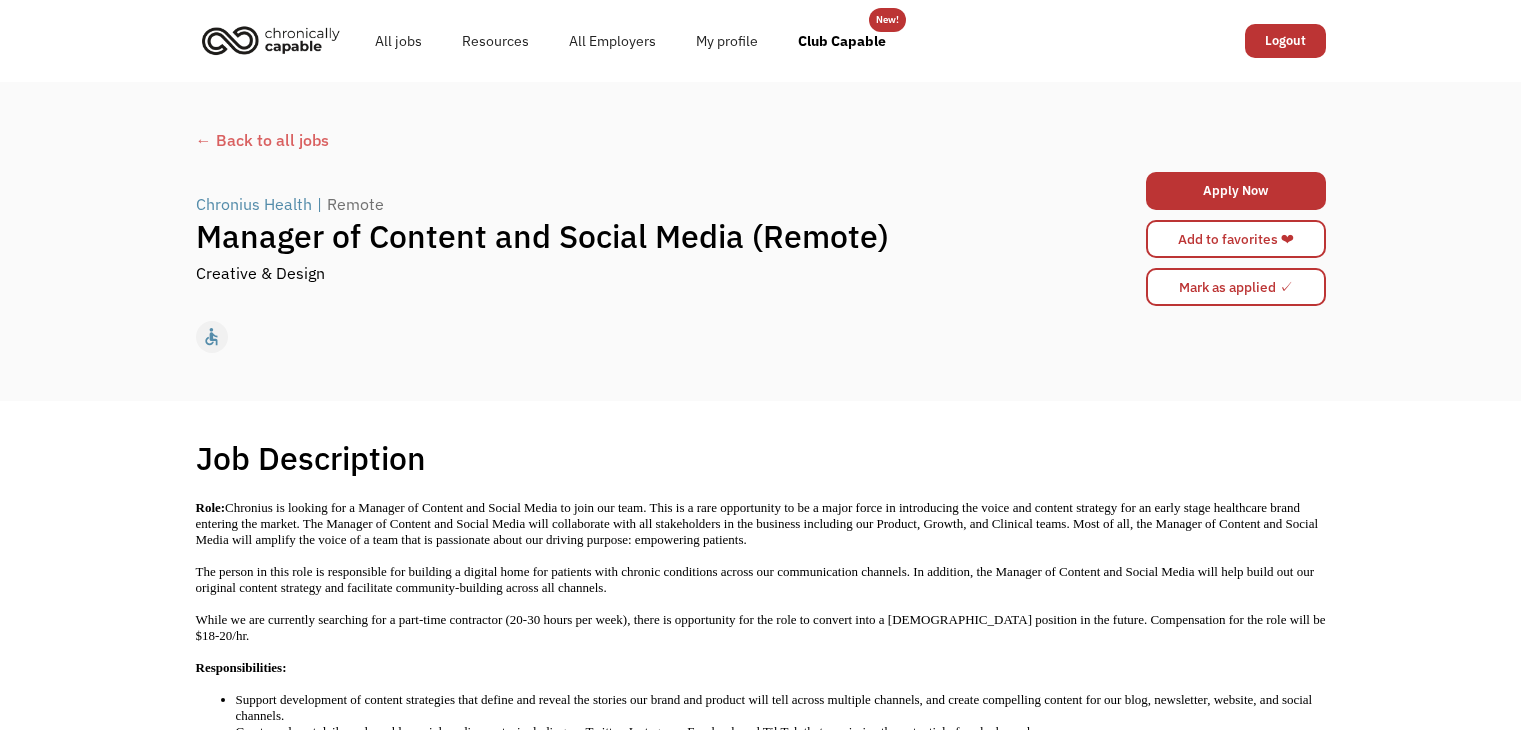 scroll, scrollTop: 0, scrollLeft: 0, axis: both 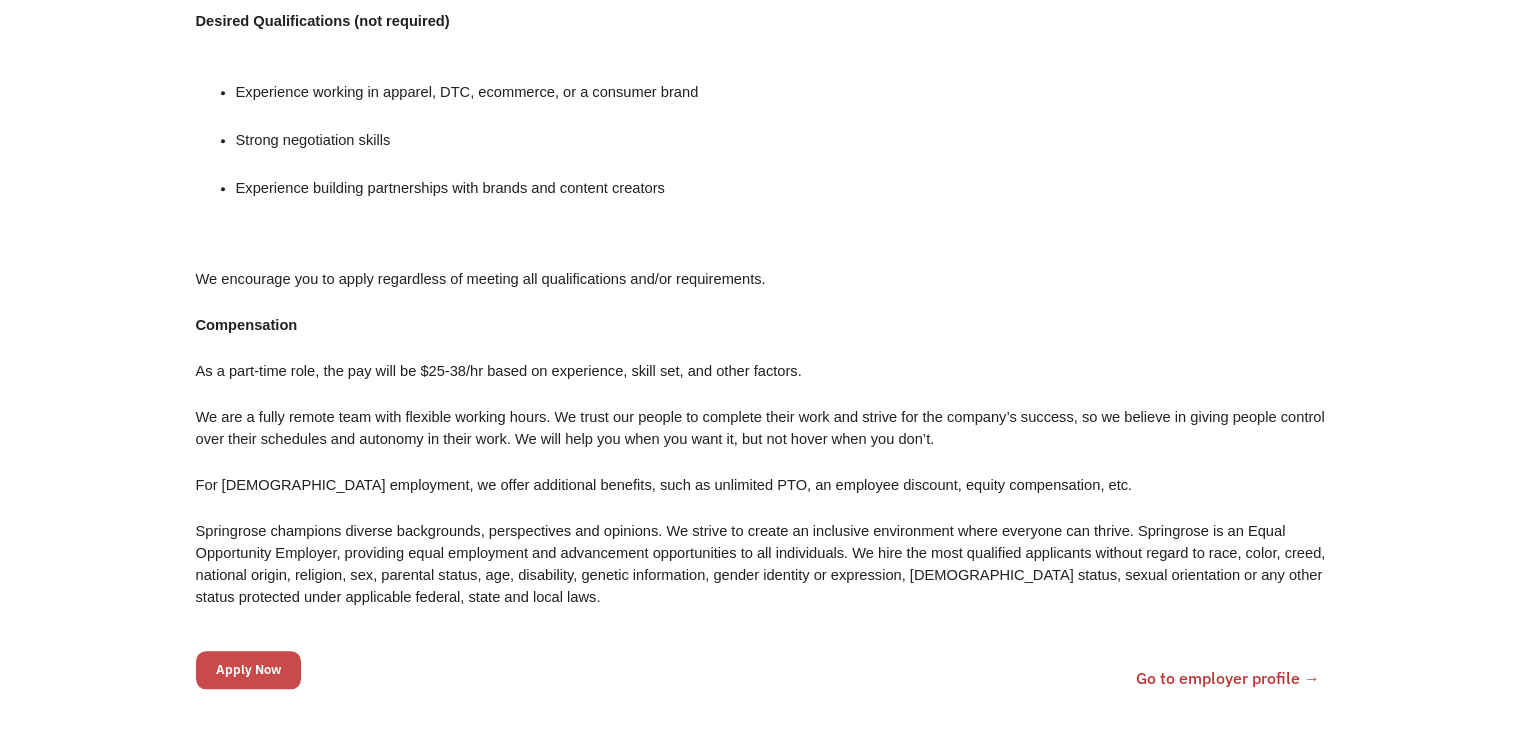 click on "Apply Now" at bounding box center (248, 670) 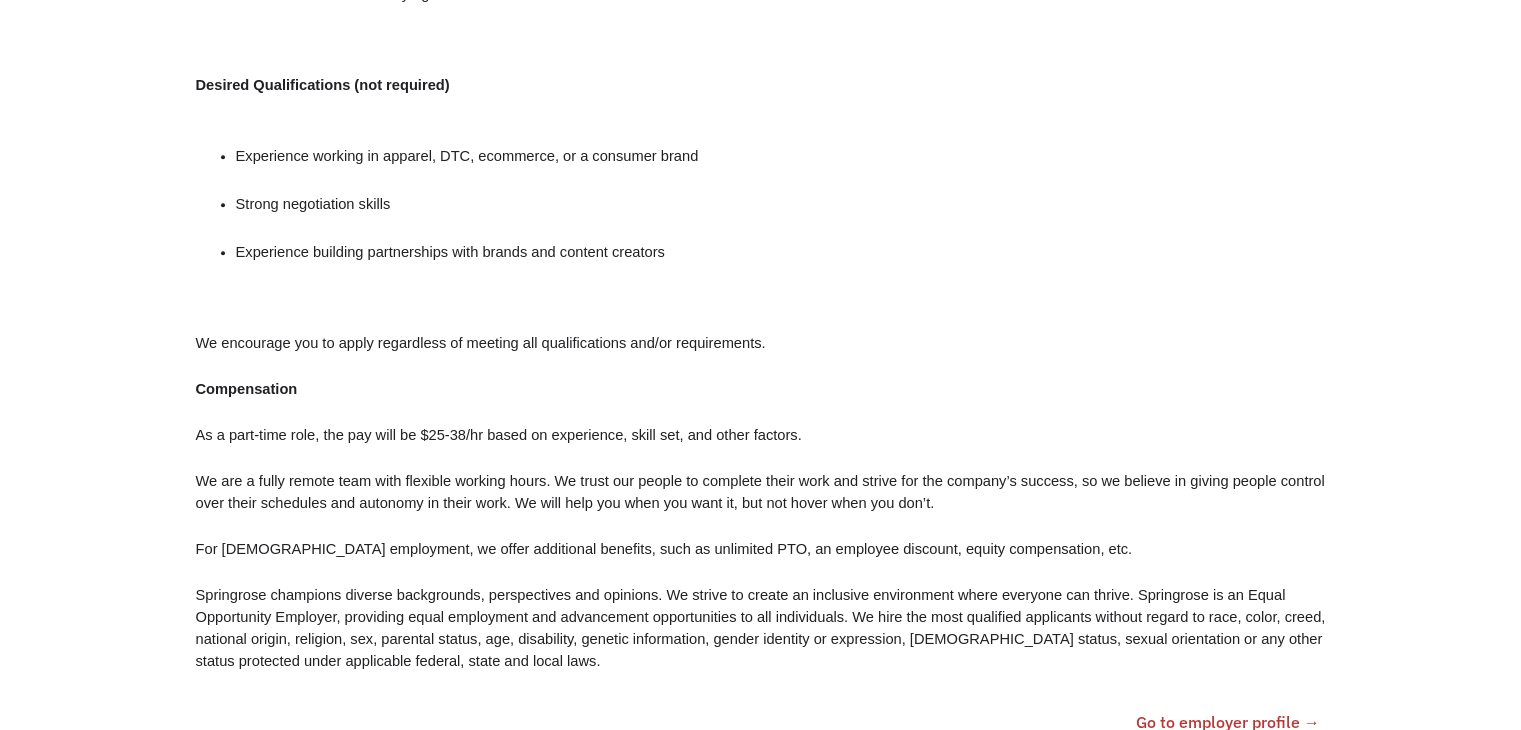 scroll, scrollTop: 1850, scrollLeft: 0, axis: vertical 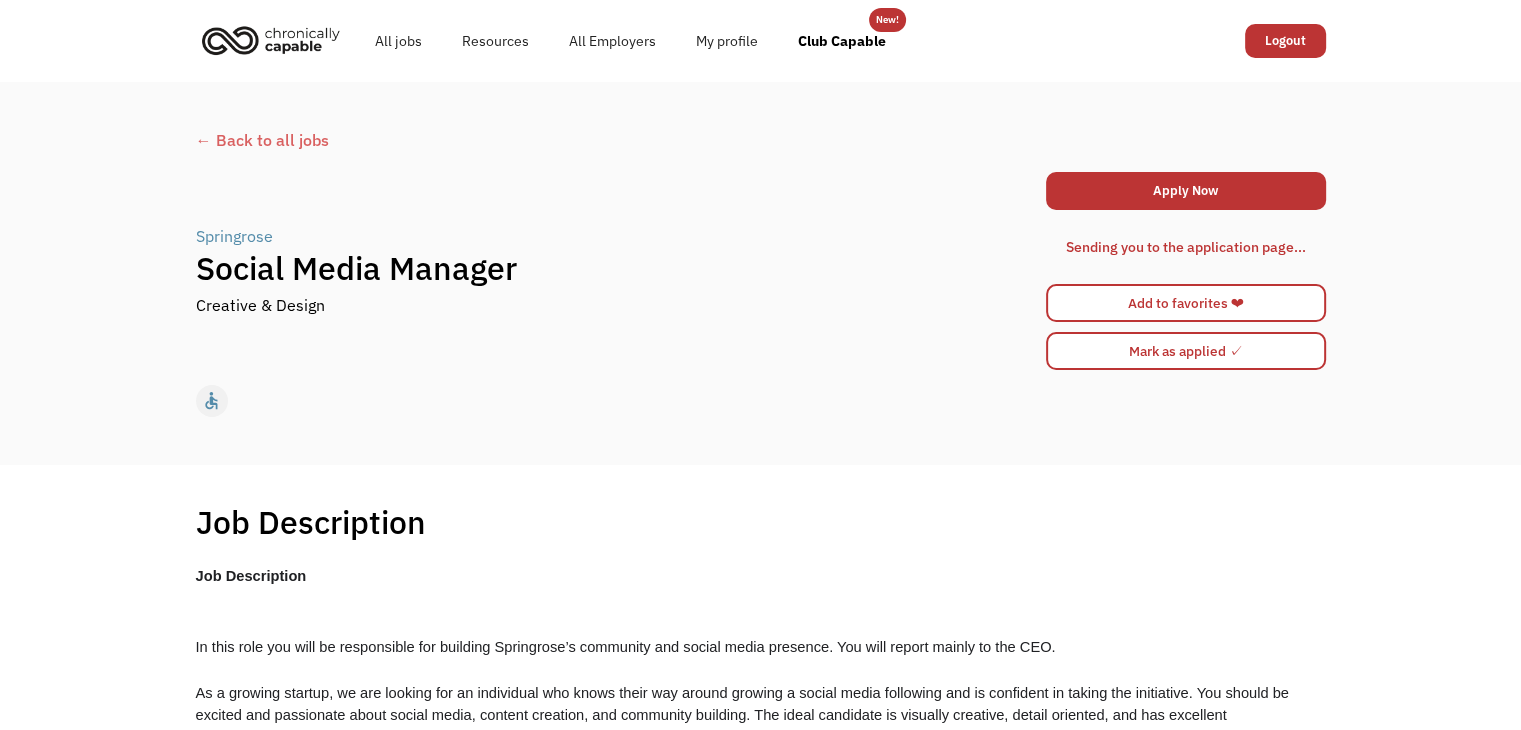 click on "← Back to all jobs Springrose | Social Media Manager Creative & Design Apply Now 68827591f5d1e628597f01e7 grace.foster1333@gmail.com Grace Foster https://webflow.com/files/5bad090c54fd3cec09571c85/formUploads/fb0b470f-d95b-4fcc-aa55-71d02c508ff7.pdf Leadership, perseverance, attention to detail, computer literacy, initiative, communication, problem-solving, self-confidence, teamwork, tenacity, teachable, advocating, record keeping, planning, friendly, professional. Also currently obtaining bachelors social-media-manager
Social Media Manager
https://forms.gle/KLfsJbJegE4b3UoQ7?utm_source=Chronically%20Capable%20Website&utm_medium=Chronically%20Capable&utm_campaign=Chronically%20Capable?utm_source=Chronically%20Capable%20Website&utm_medium=Chronically%20Capable&utm_campaign=Chronically%20Capable
6459065c336b8a36afe6f1af
Springrose
645905c717b0933418ca018b
71
71
68827591f5d1e628597f01e7
webflowid Apply Now Sending you to the application page... 68827591f5d1e628597f01e7 Grace Foster" at bounding box center (761, 274) 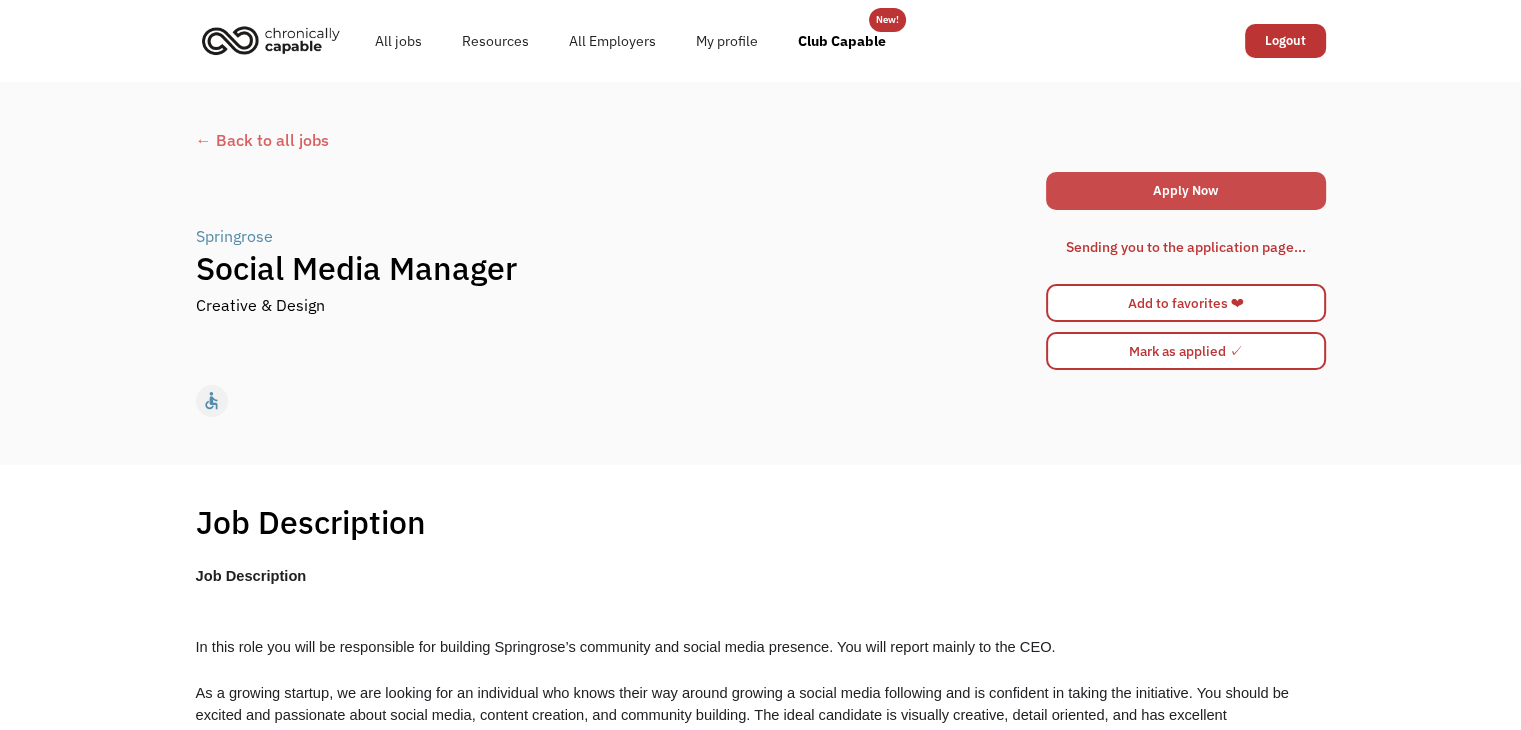 click on "Apply Now" at bounding box center (1186, 191) 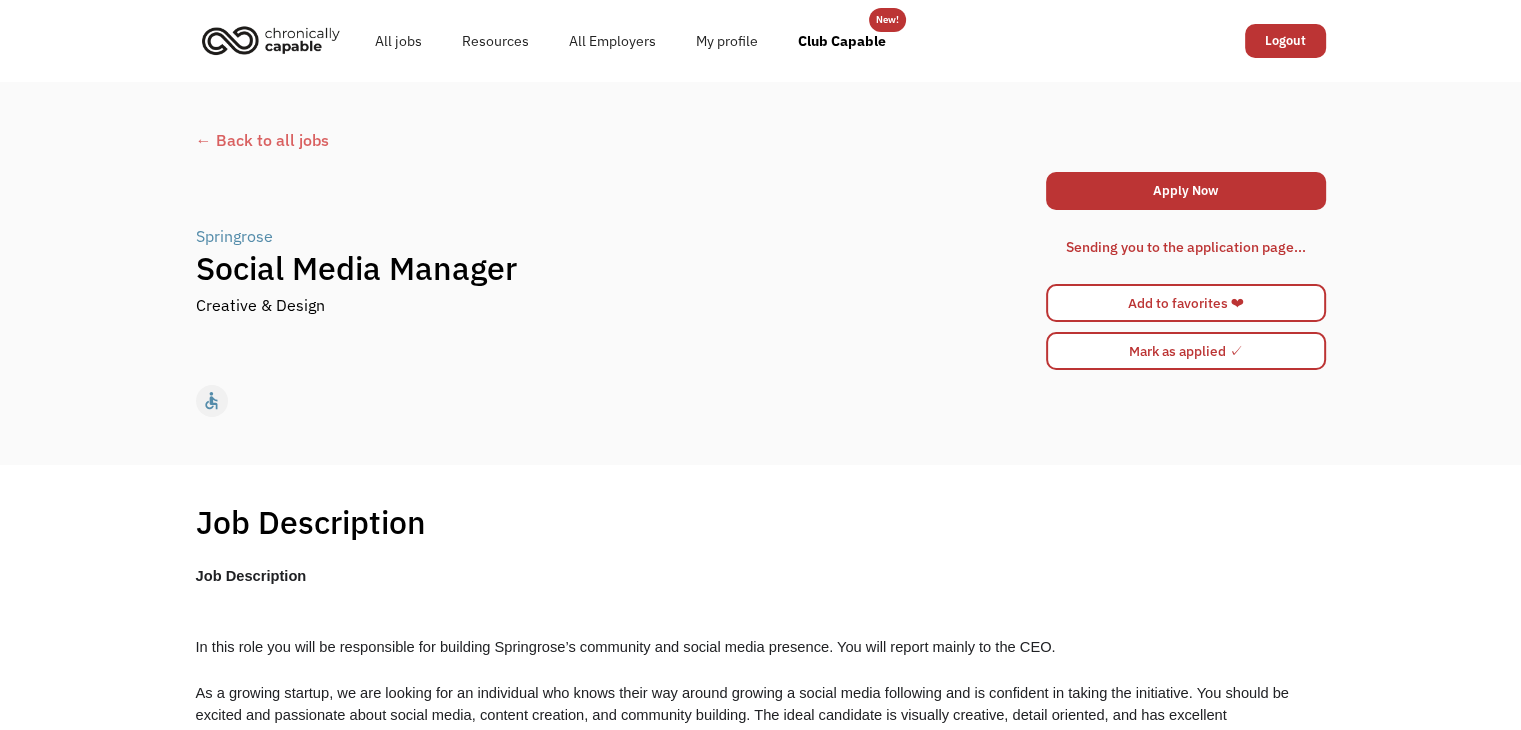click on "← Back to all jobs" at bounding box center [761, 140] 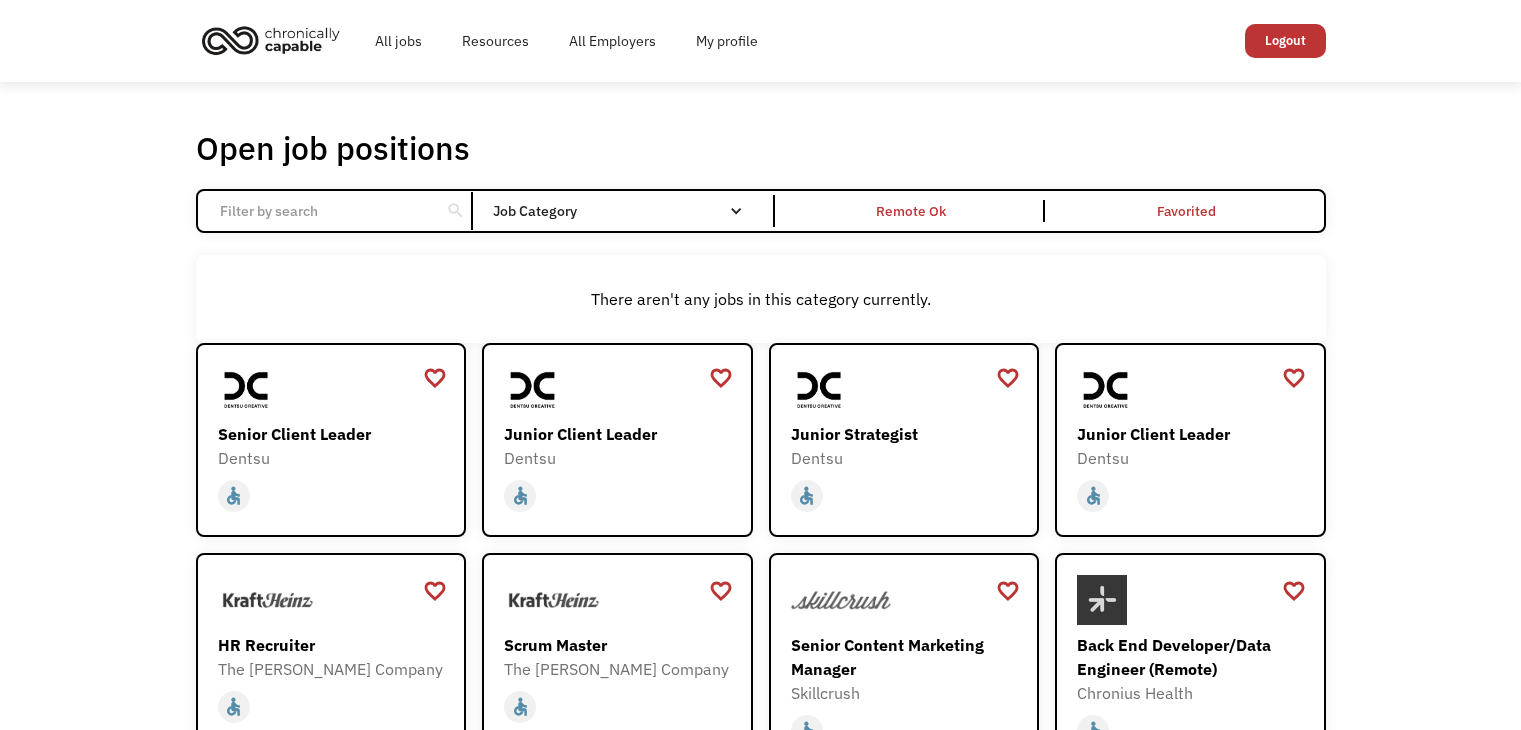scroll, scrollTop: 0, scrollLeft: 0, axis: both 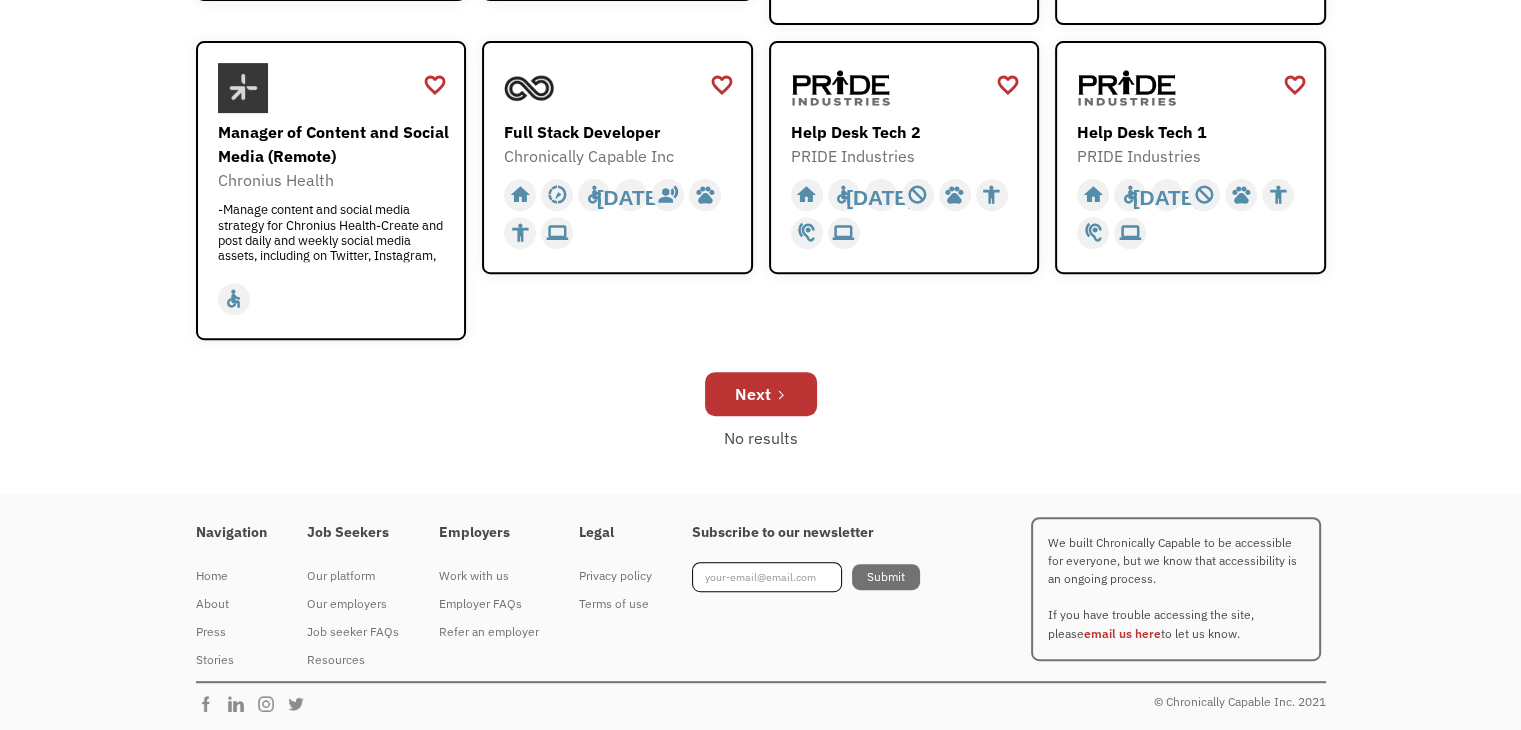 drag, startPoint x: 1535, startPoint y: 131, endPoint x: 1535, endPoint y: 483, distance: 352 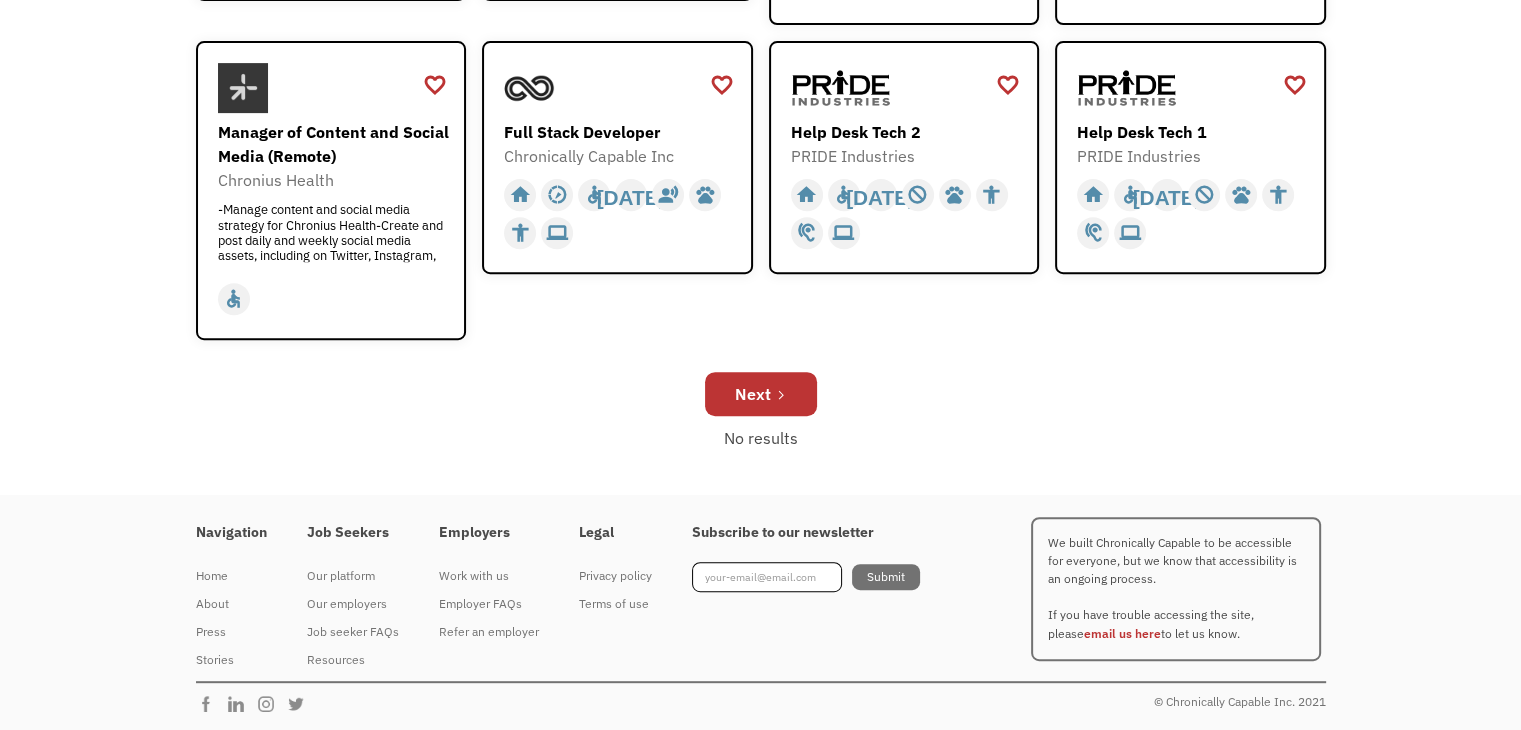click on "All jobs Resources All Employers My profile Club Capable New! Logout Featured Jobs Couldn't find any featured jobs, check back later! Open job positions You have  X  liked items Search search Filter by category Administration Communications & Public Relations Customer Service Design Education Engineering Finance Healthcare Hospitality Human Resources Industrial & Manufacturing Legal Marketing Operations Sales Science Technology Transportation Other Job Category All None Administrative Communications & Public Relations Customer Service Design Education Engineering Finance Healthcare Hospitality Human Resources Industrial & Manufacturing Legal Marketing Non-profit/Philanthropy Operations Other Sales Science Technology Transportation Filter by type Full-time Part-time Remote Ok Favorited Favorited Thank you! Your submission has been received! Oops! Something went wrong while submitting the form. Non-profit/Philanthropy Other Transportation Technology Science Sales Operations Marketing Legal Human Resources" at bounding box center [760, -382] 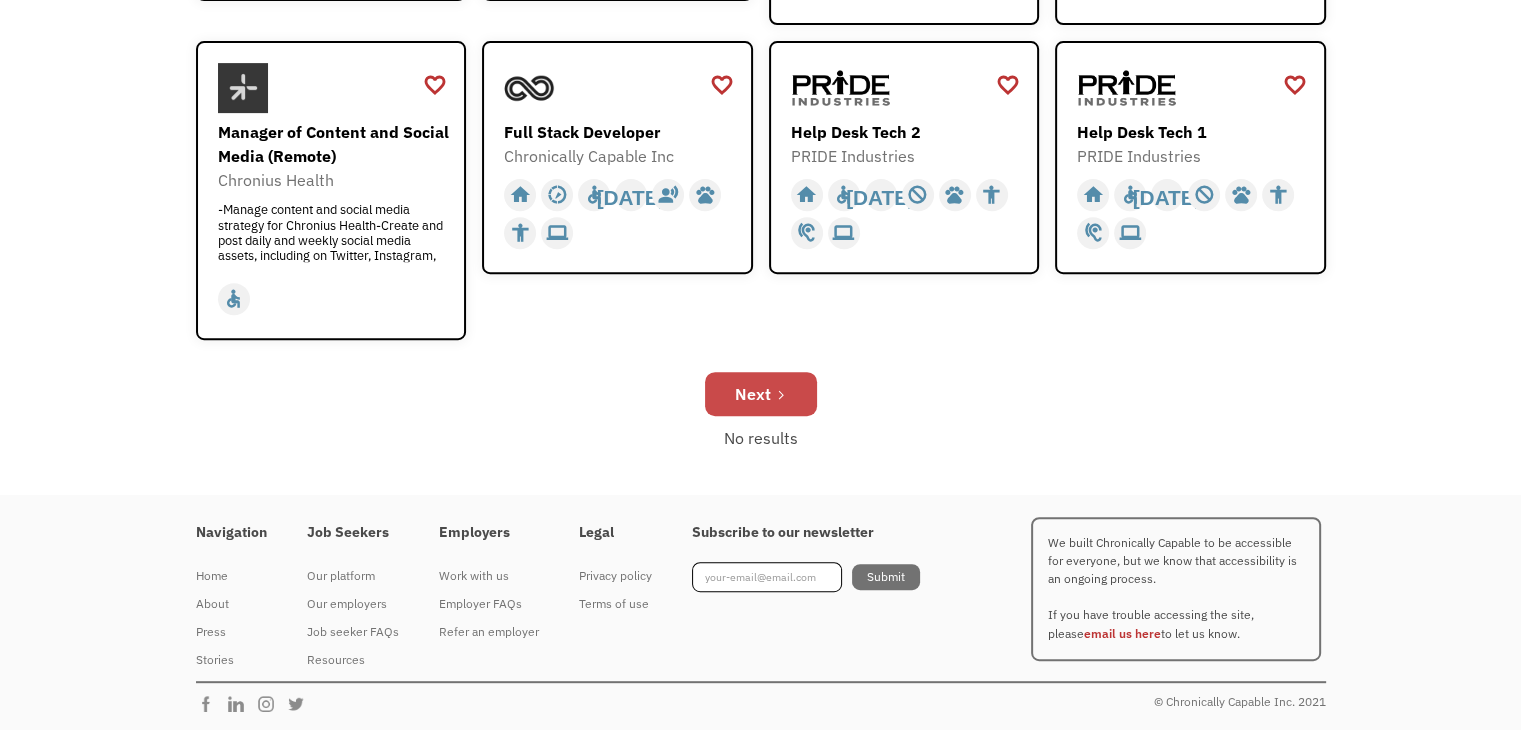 click on "Next" at bounding box center (753, 394) 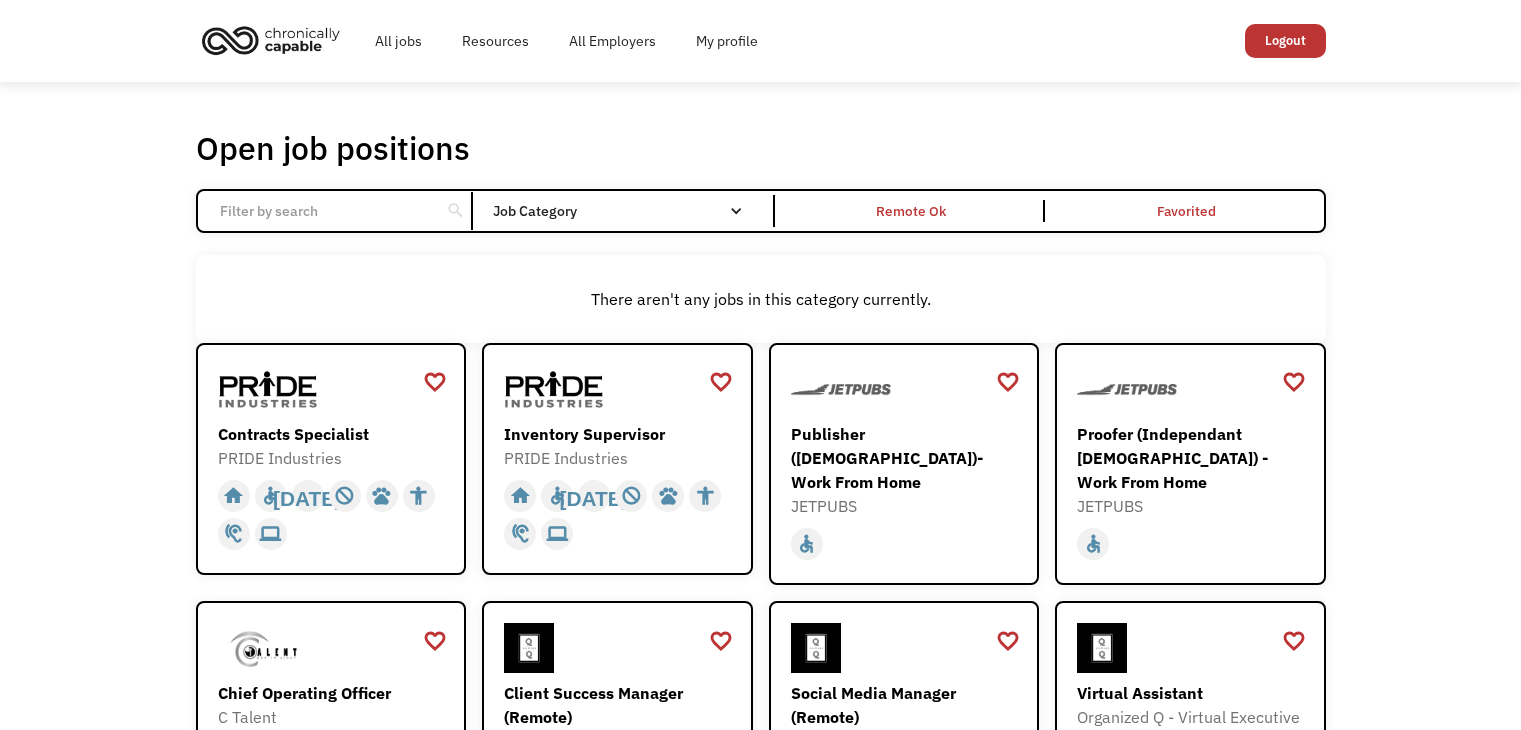 scroll, scrollTop: 0, scrollLeft: 0, axis: both 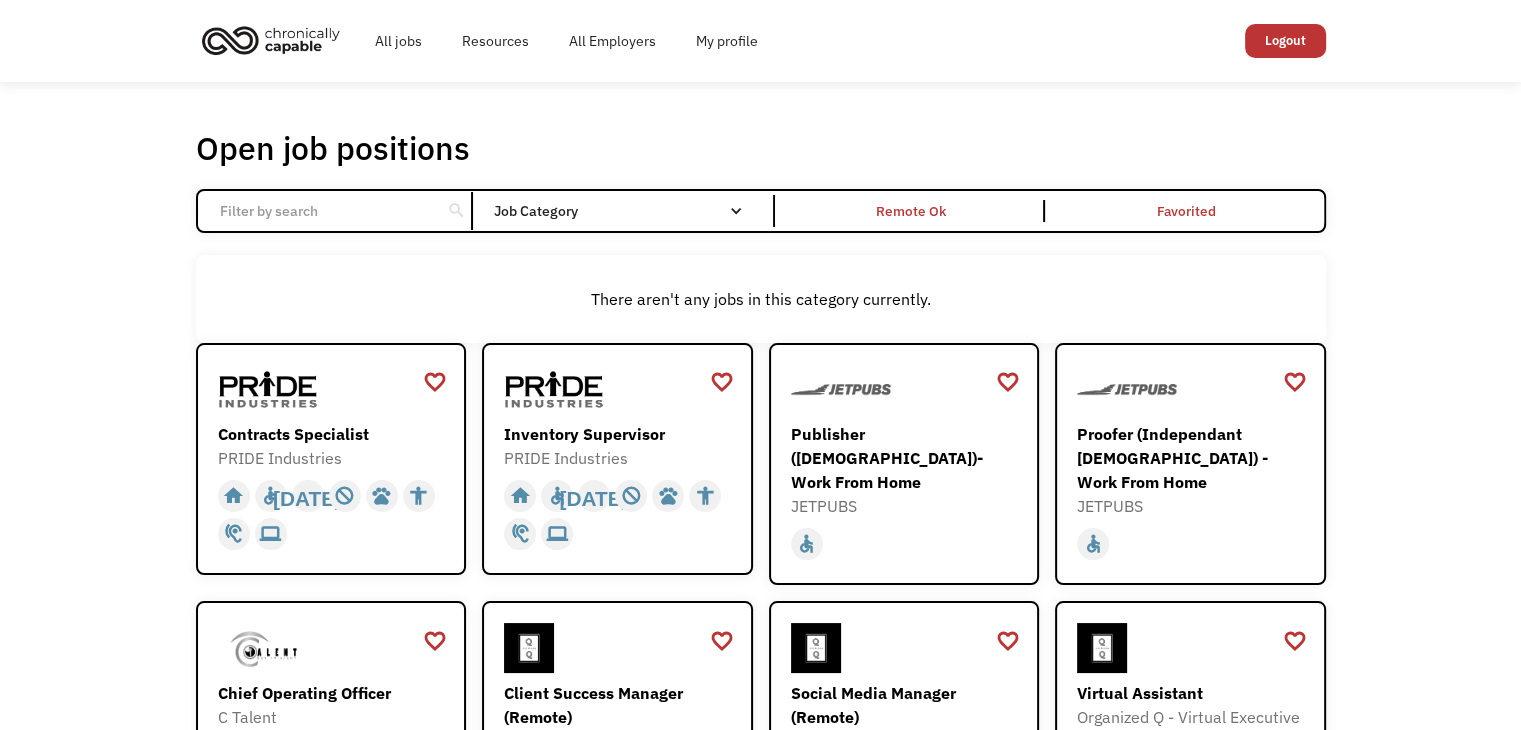 click at bounding box center (319, 211) 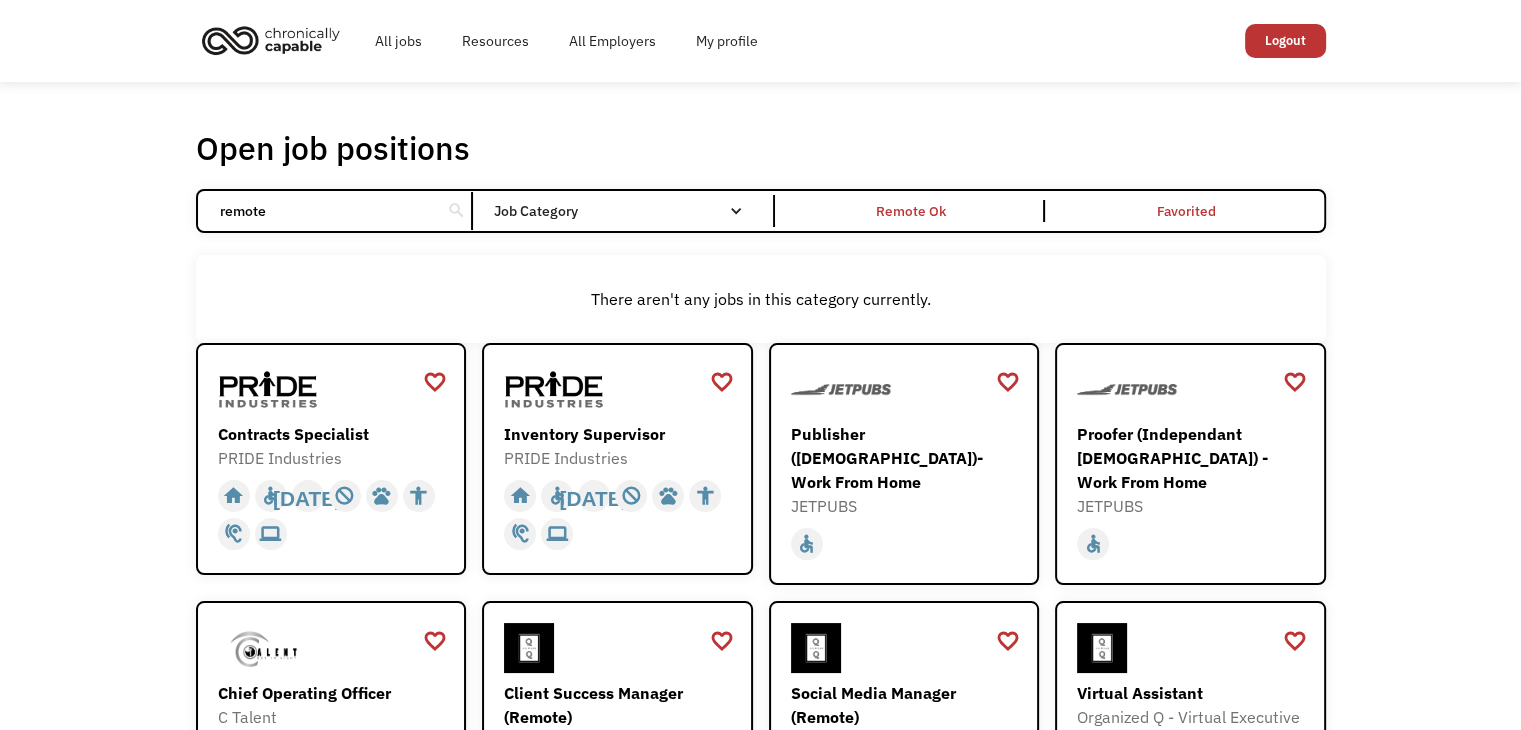 type on "remote" 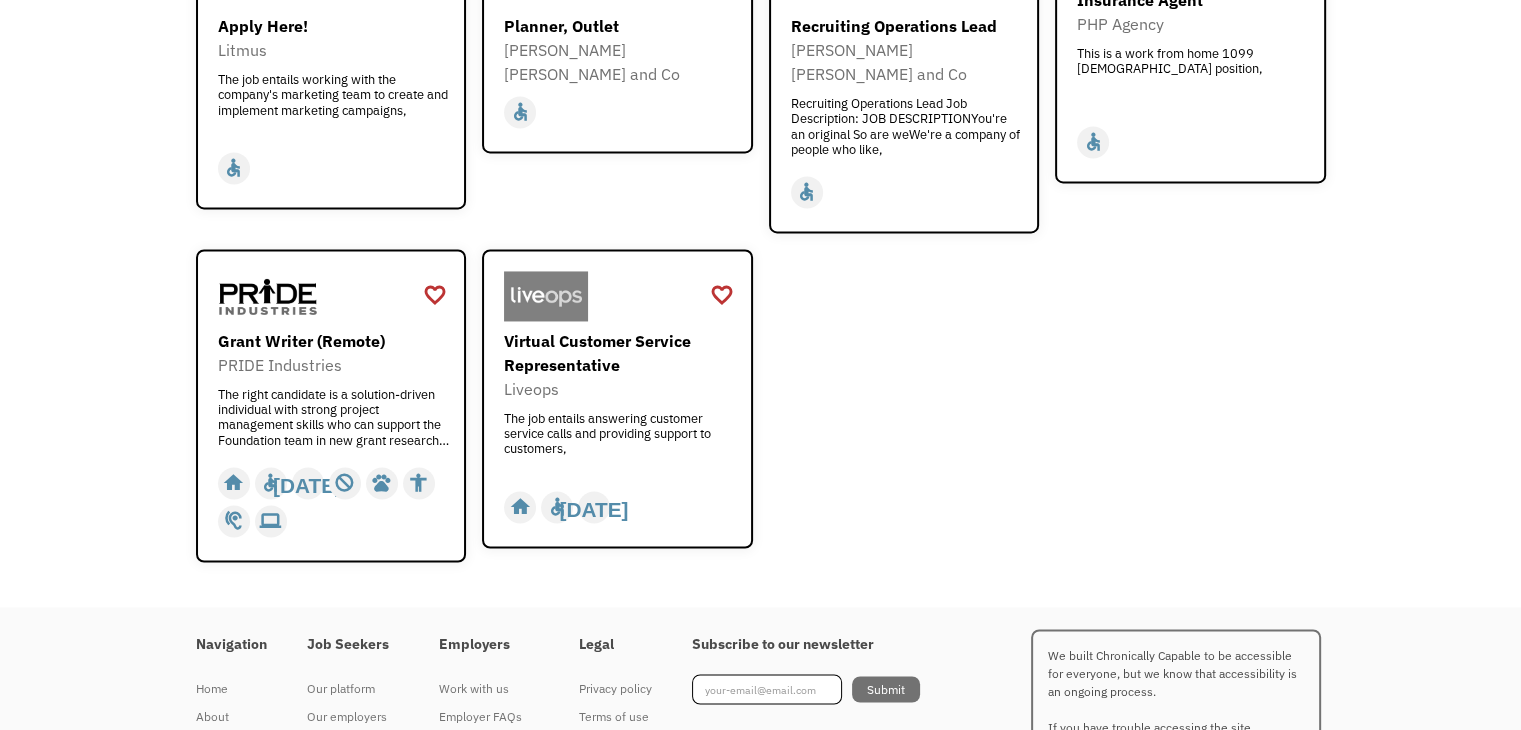 scroll, scrollTop: 3168, scrollLeft: 0, axis: vertical 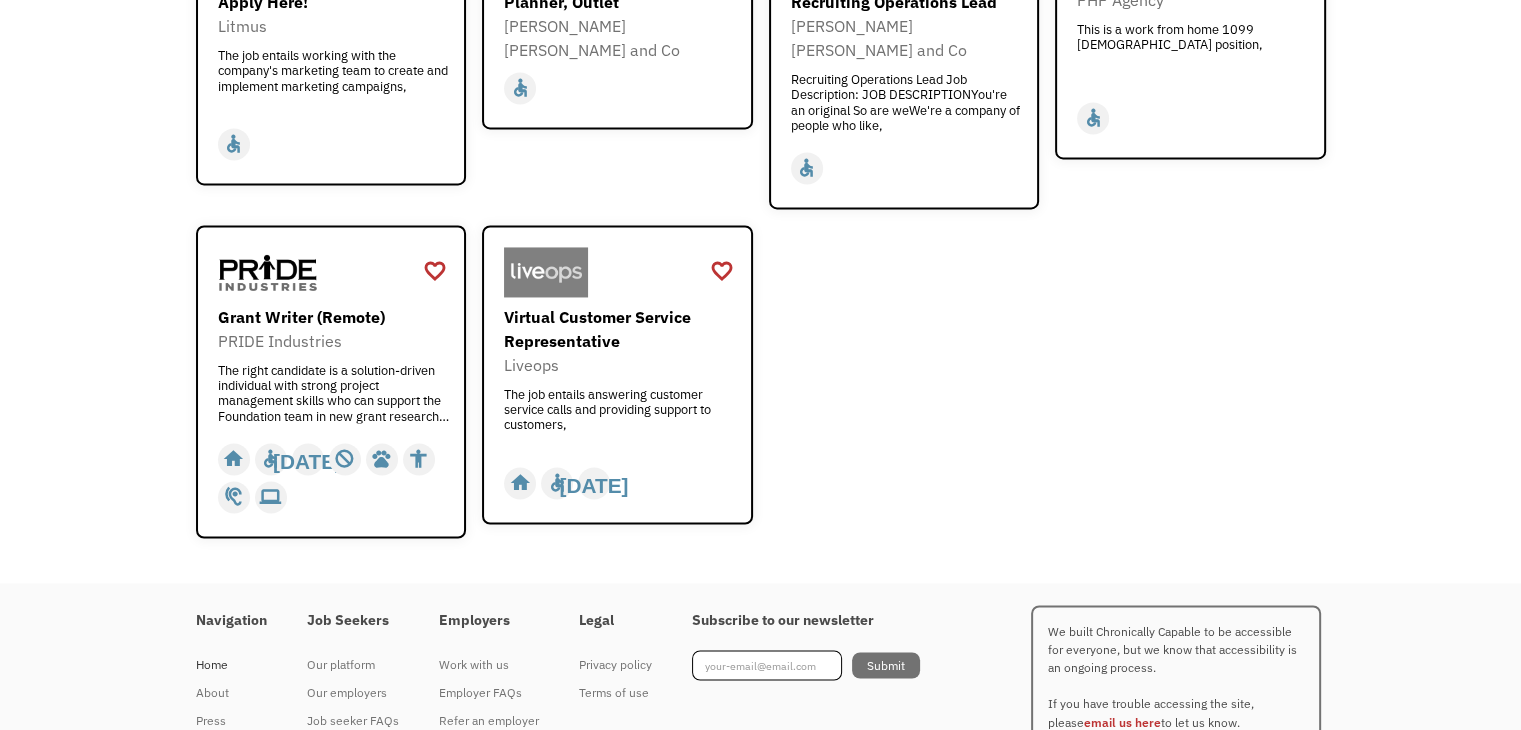 click on "Home" at bounding box center (231, 664) 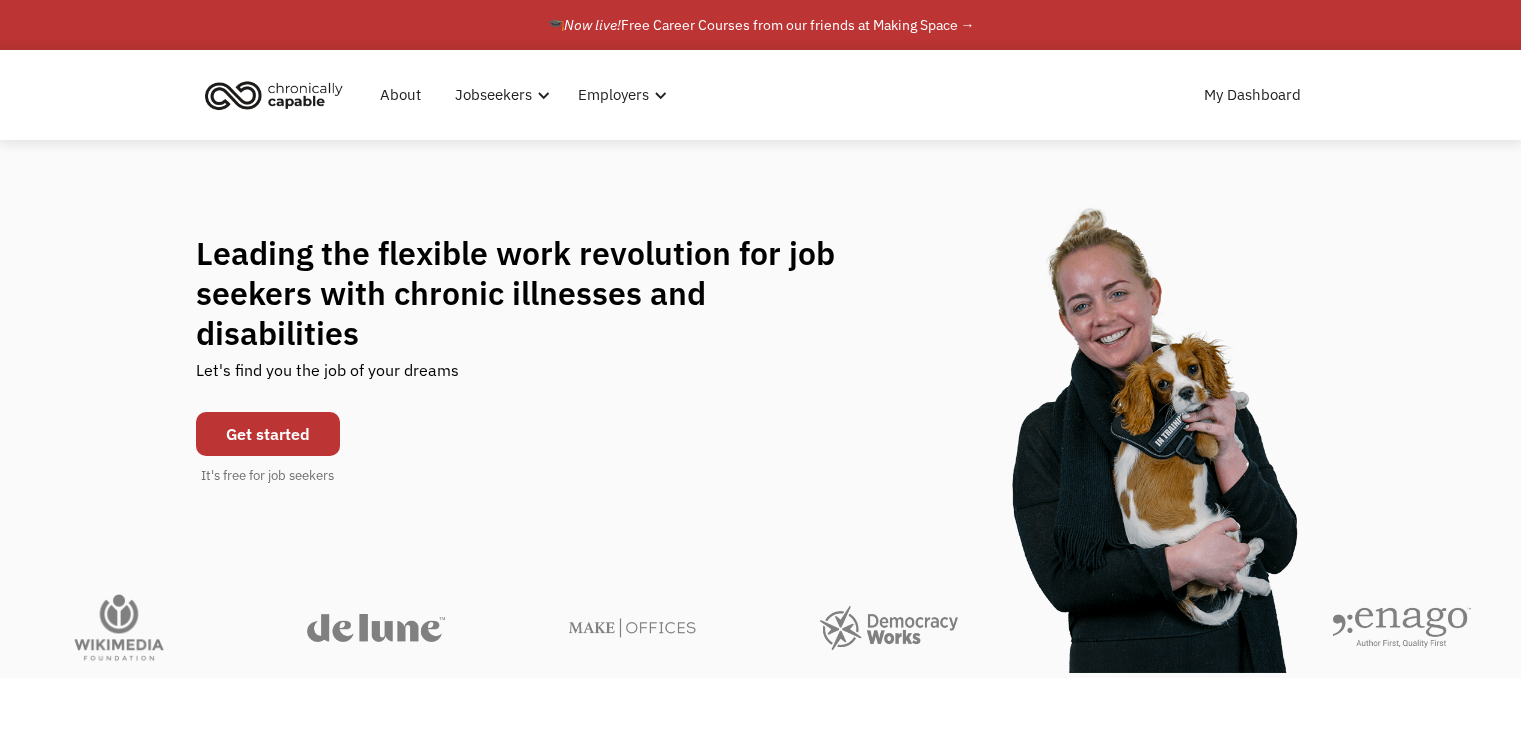 scroll, scrollTop: 0, scrollLeft: 0, axis: both 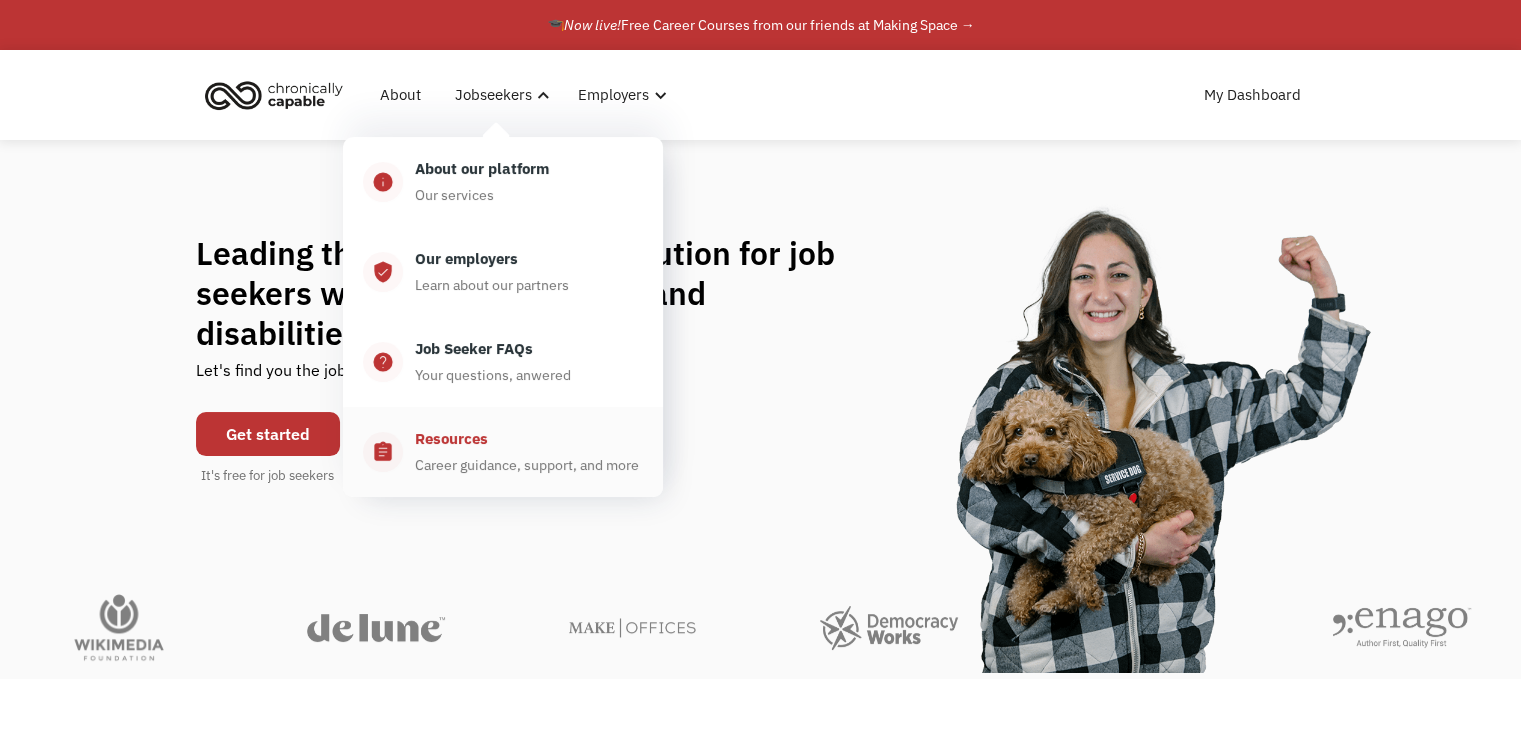 click on "Resources" at bounding box center [451, 439] 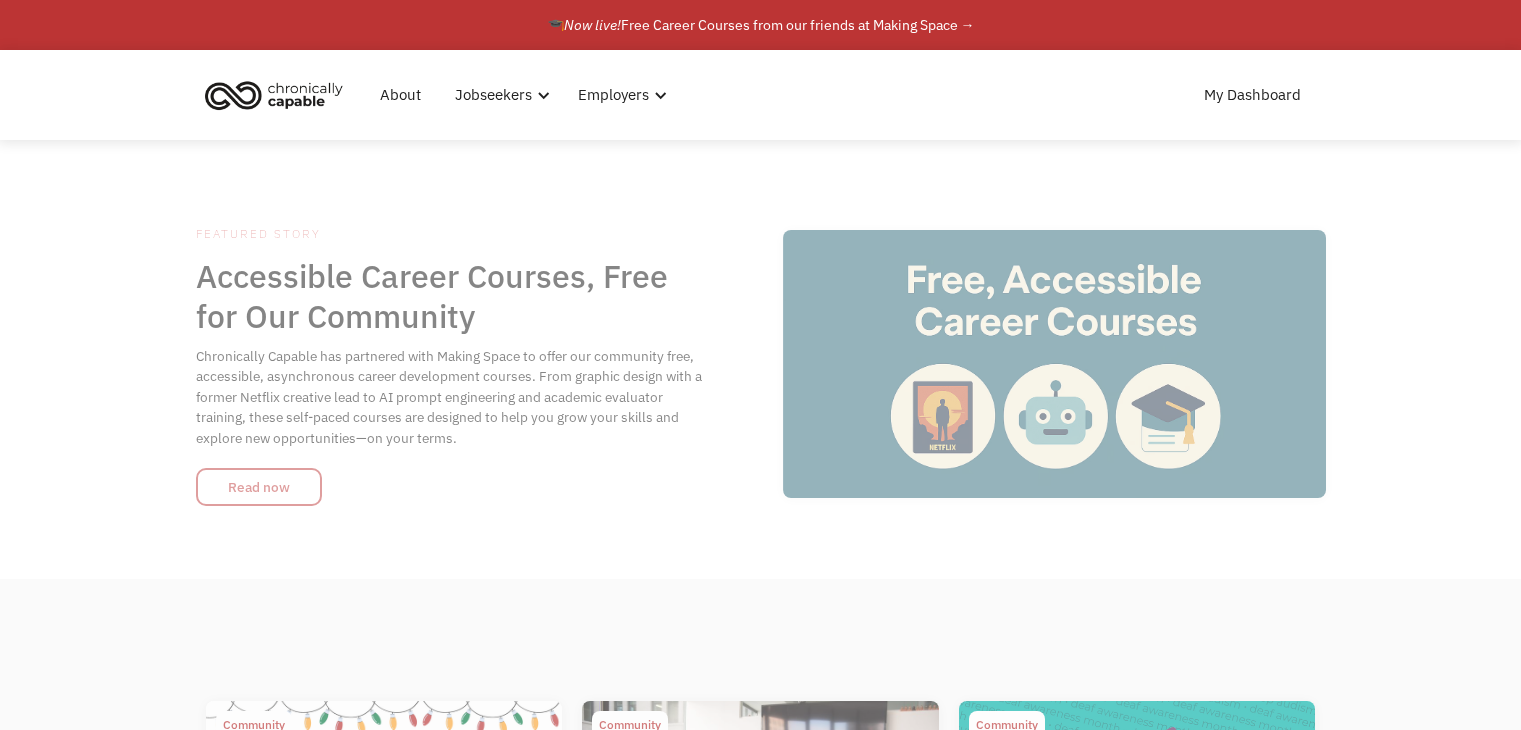 scroll, scrollTop: 0, scrollLeft: 0, axis: both 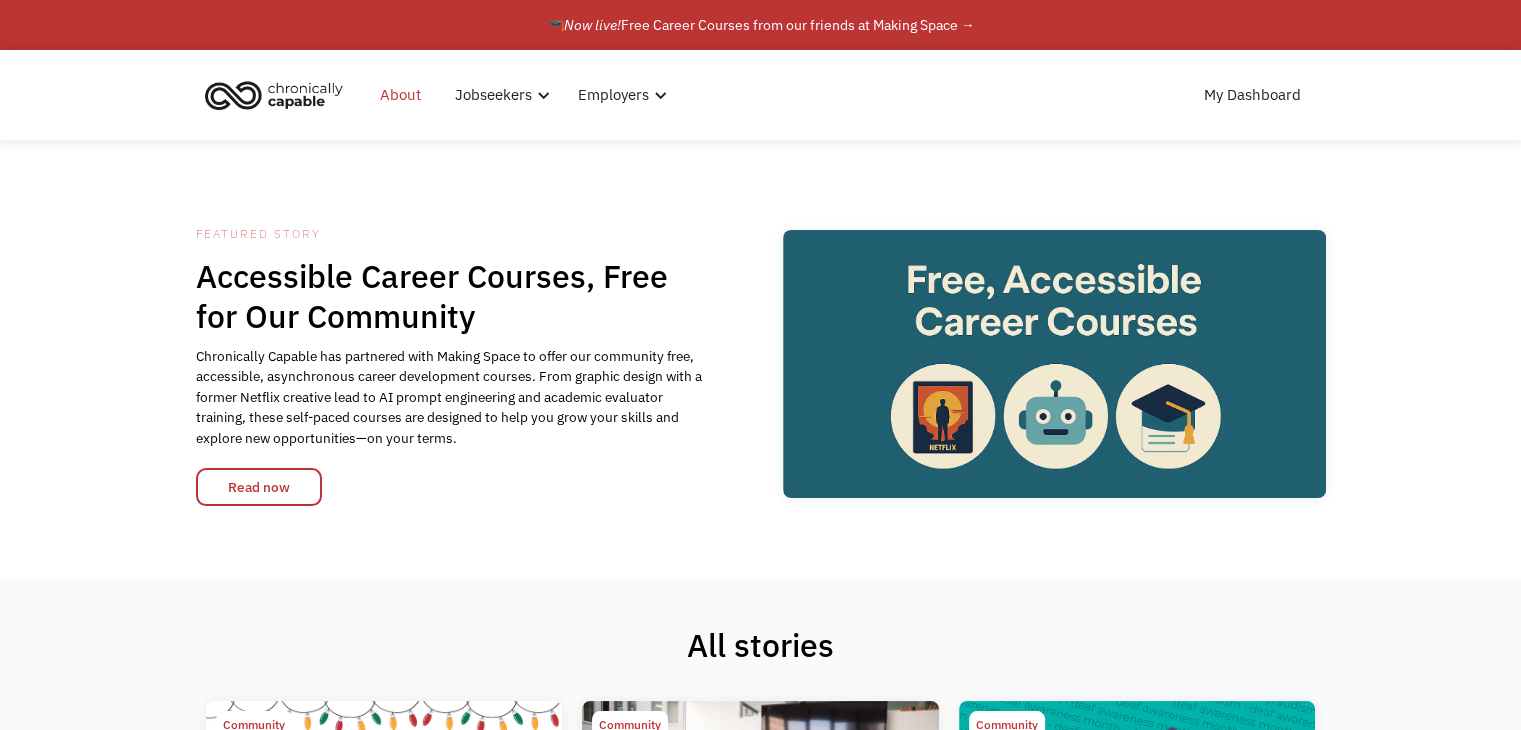 click on "About" at bounding box center [400, 95] 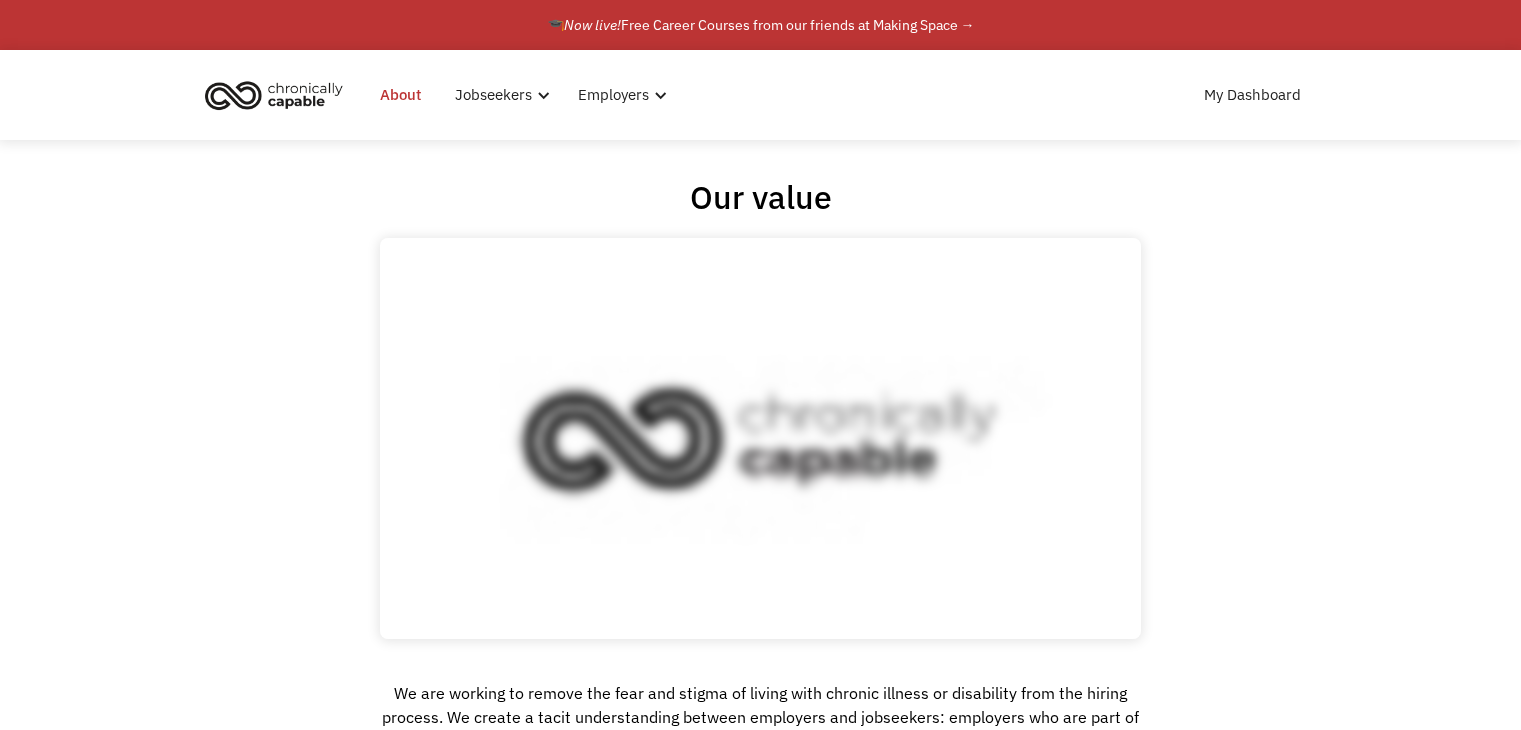 scroll, scrollTop: 0, scrollLeft: 0, axis: both 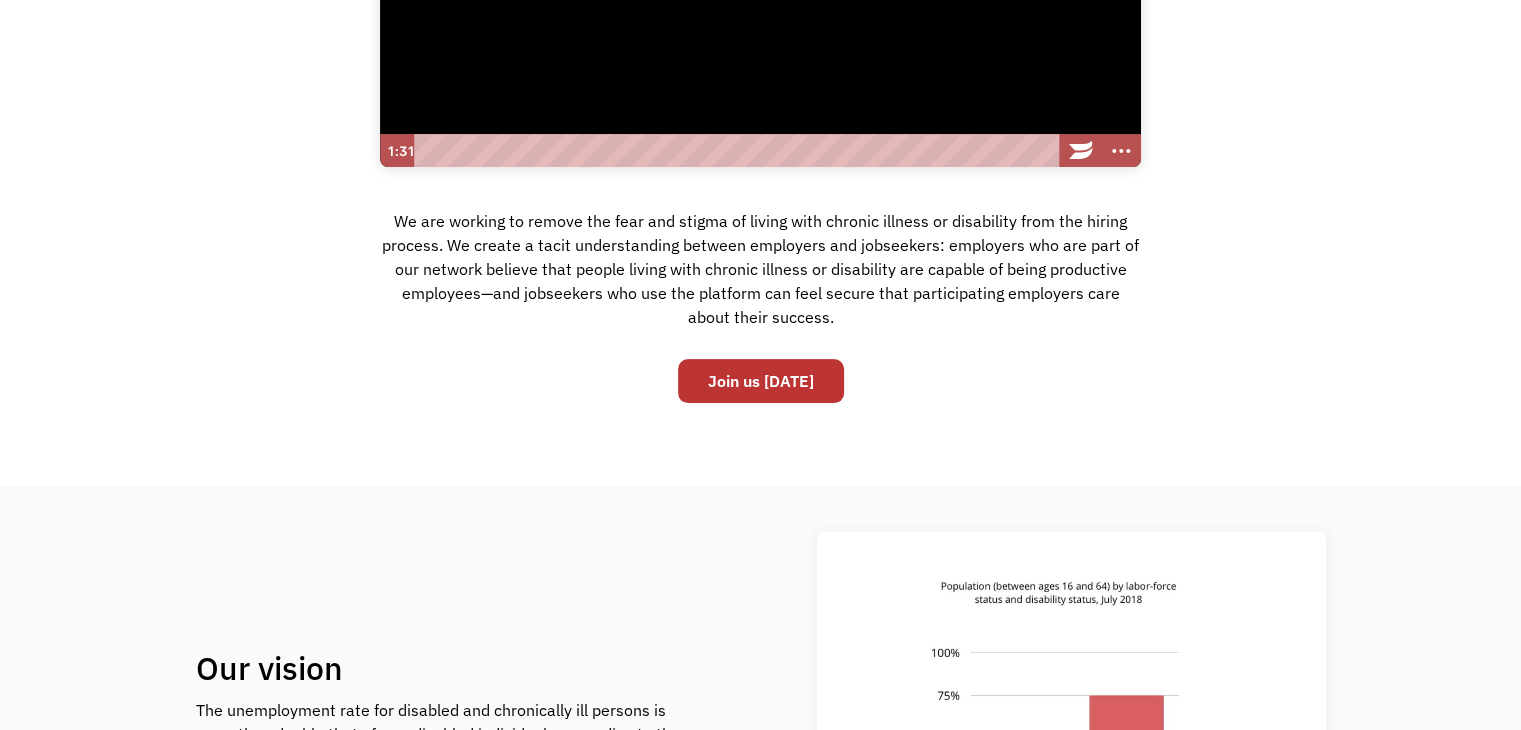 click on "What role best describes you? I'm looking  for work Join as a job seeker I'm looking  to hire Join as an employer 🎓  Now live!  Free Career Courses from our friends at Making Space → About Jobseekers info About our platform Our services verified_user Our employers Learn about our partners help_center Job Seeker FAQs Your questions, anwered assignment Resources Career guidance, support, and more  Data Transfer Get the most out of the platform Free Resources Learn to code with Flatiron School:  Click for Details 💻 Resource #2 Employers check_circle_outline Hire with us Get the most out of the platform live_help Employer FAQs All your questions, answered people Refer an employer Refer and earn Free Resources Download free HR resources here Resource #2 Resources favorite White Pages Business Insights favorite Blog & News Product Updates favorite Events & Lessons Join an Event Latest Education Guide Learn More My Dashboard About Job Seekers info Our employers Learn more about our partners verified_user ‍" at bounding box center (760, -107) 